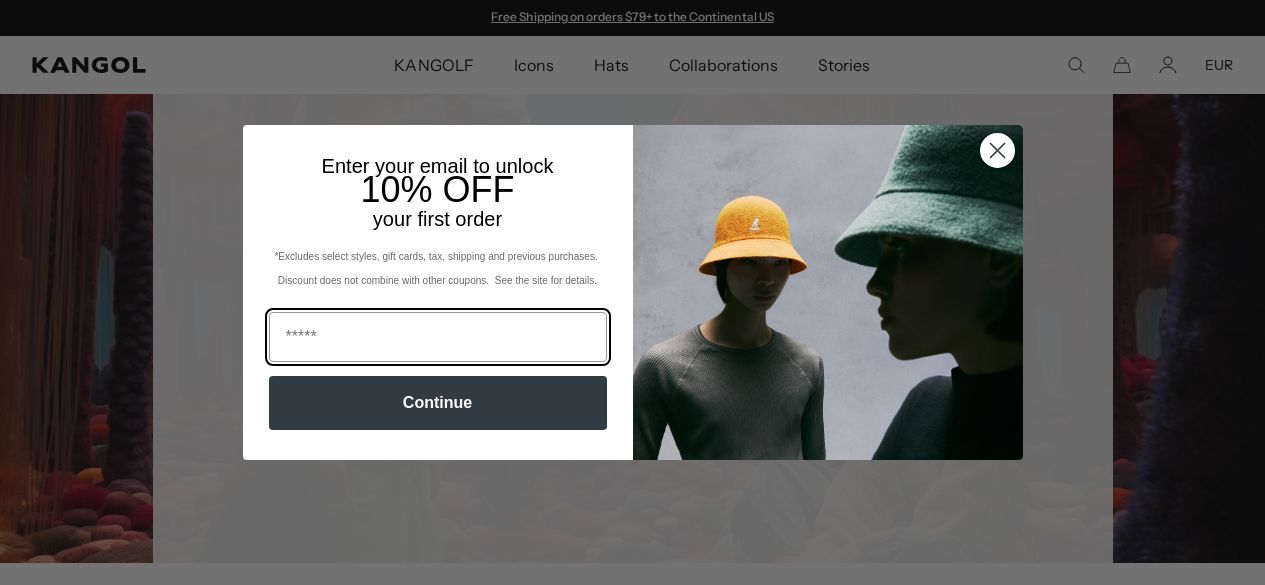 scroll, scrollTop: 0, scrollLeft: 0, axis: both 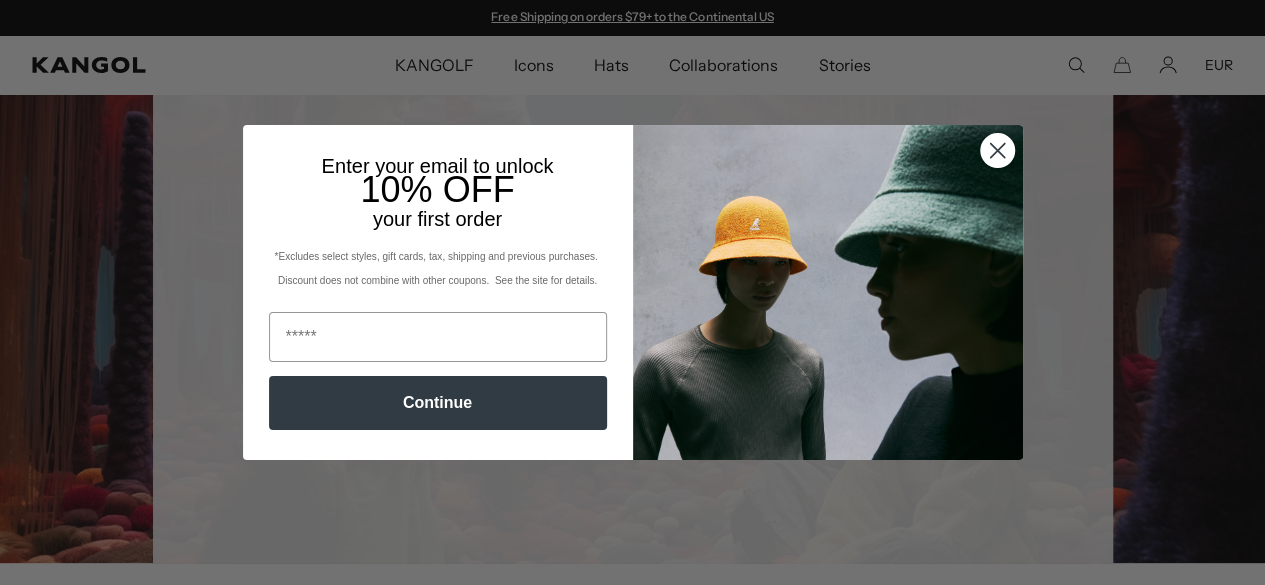 click 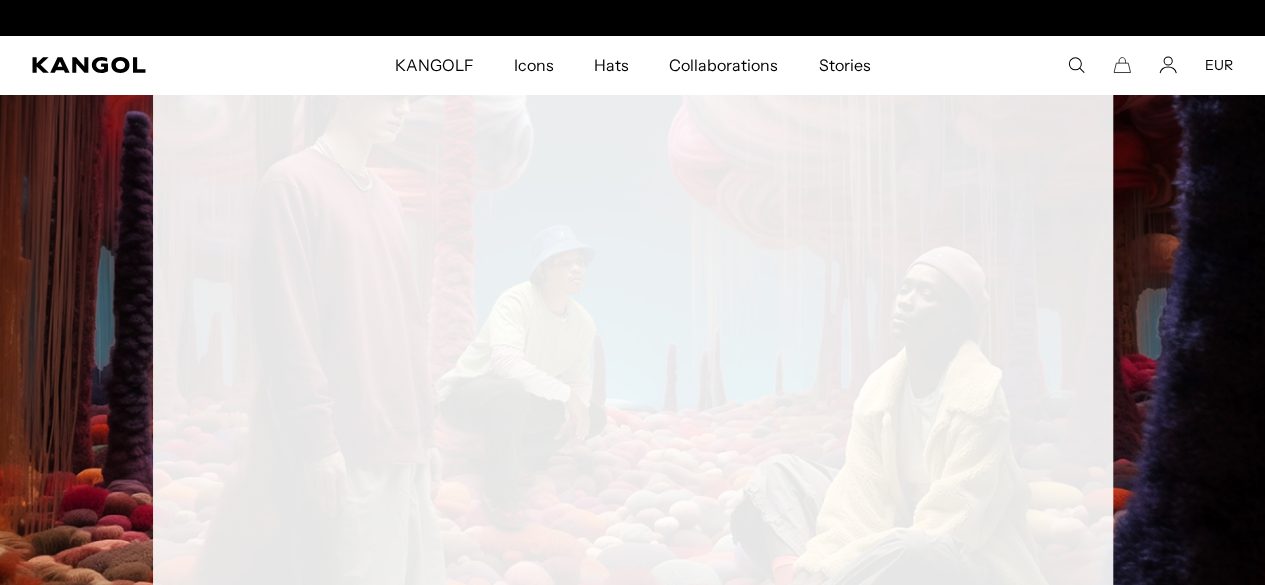 scroll, scrollTop: 0, scrollLeft: 0, axis: both 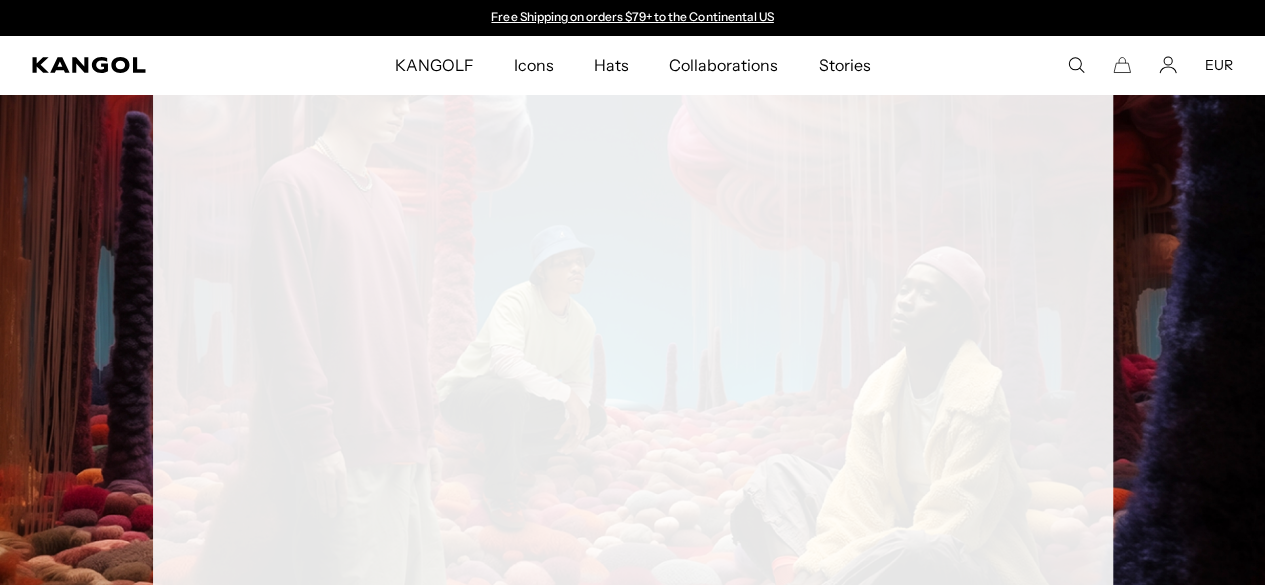 click 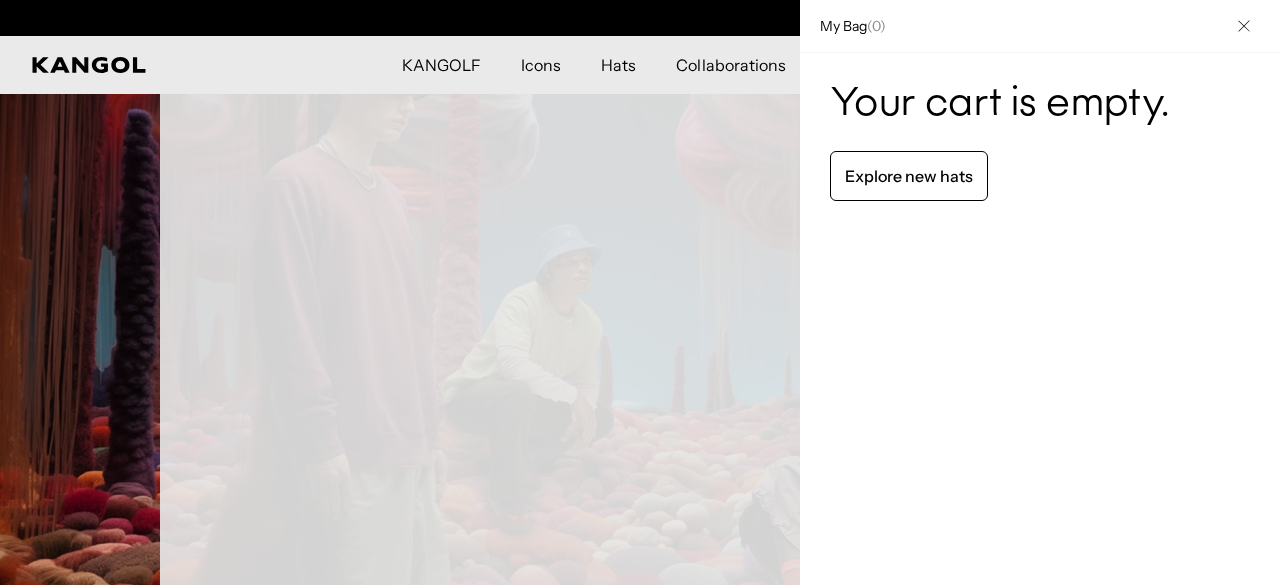 scroll, scrollTop: 0, scrollLeft: 0, axis: both 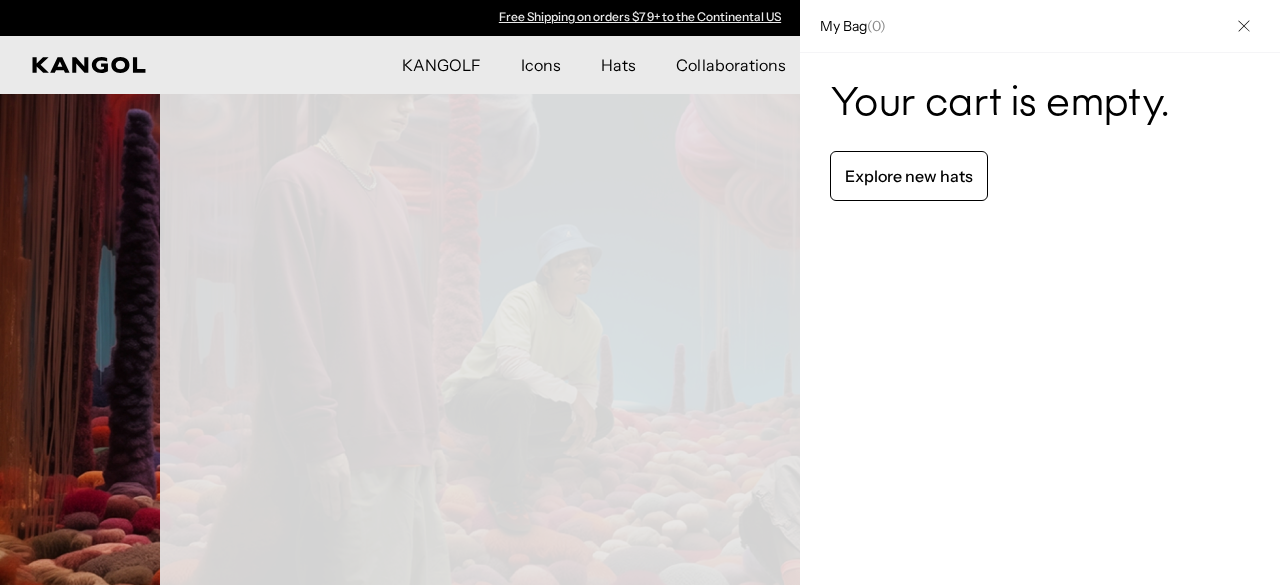 click on "My Bag
( 0 )" at bounding box center (848, 26) 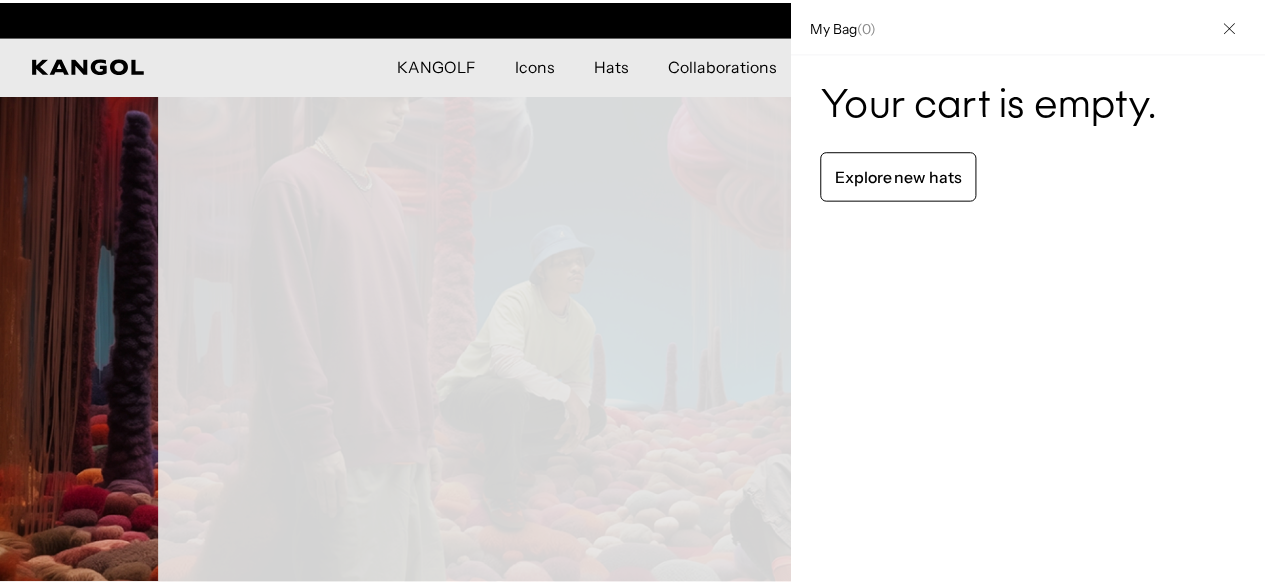 scroll, scrollTop: 0, scrollLeft: 412, axis: horizontal 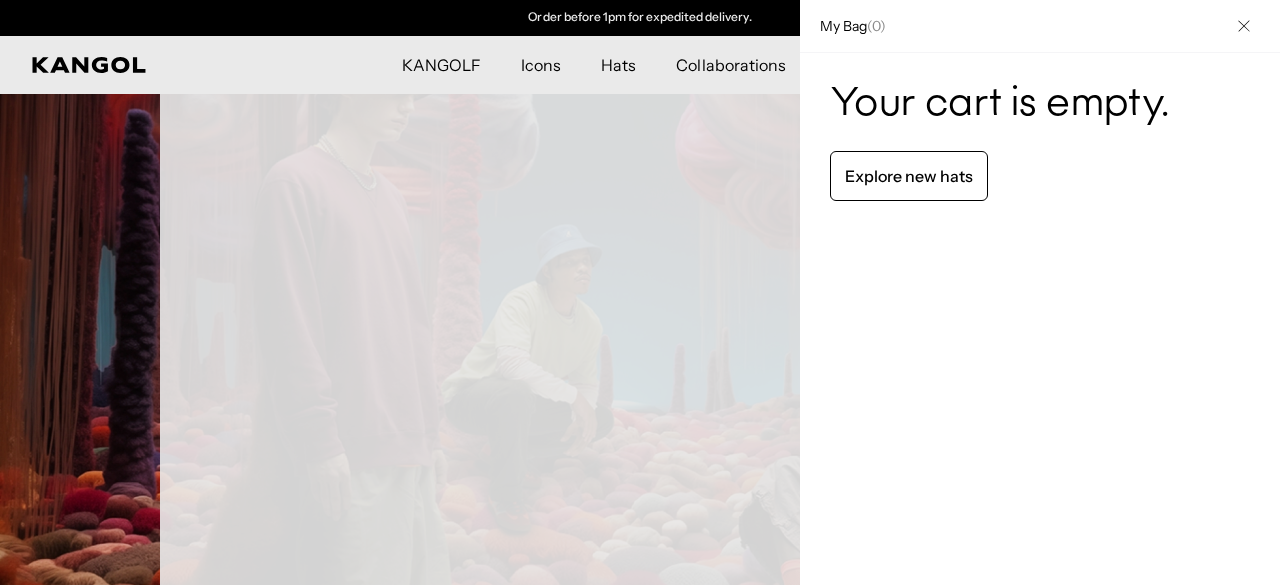 click 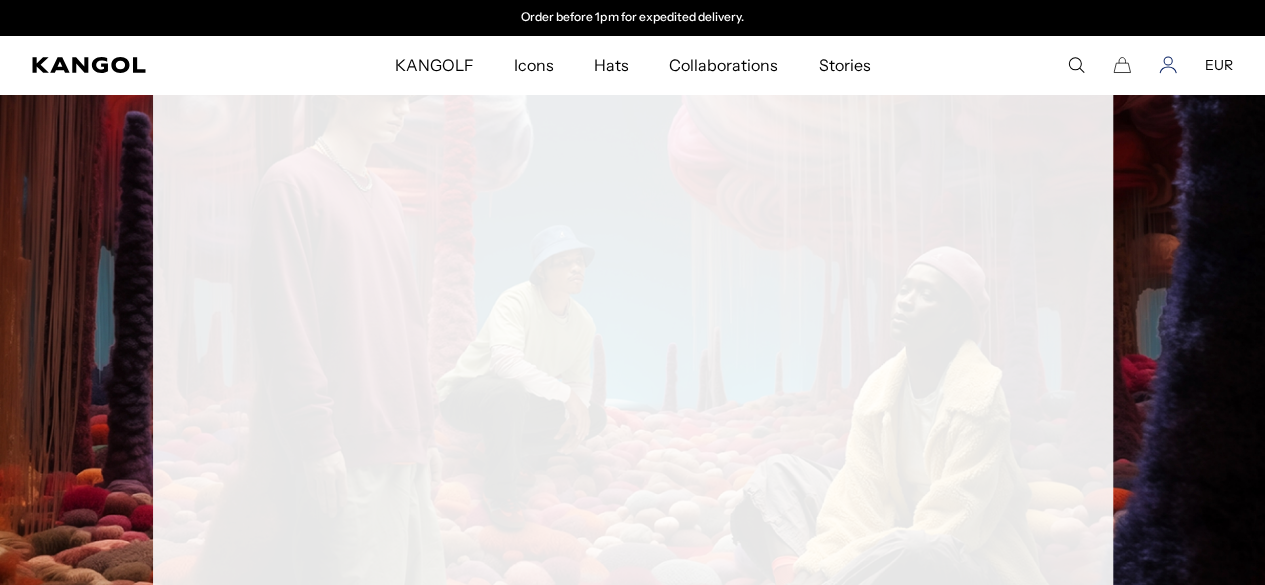 click 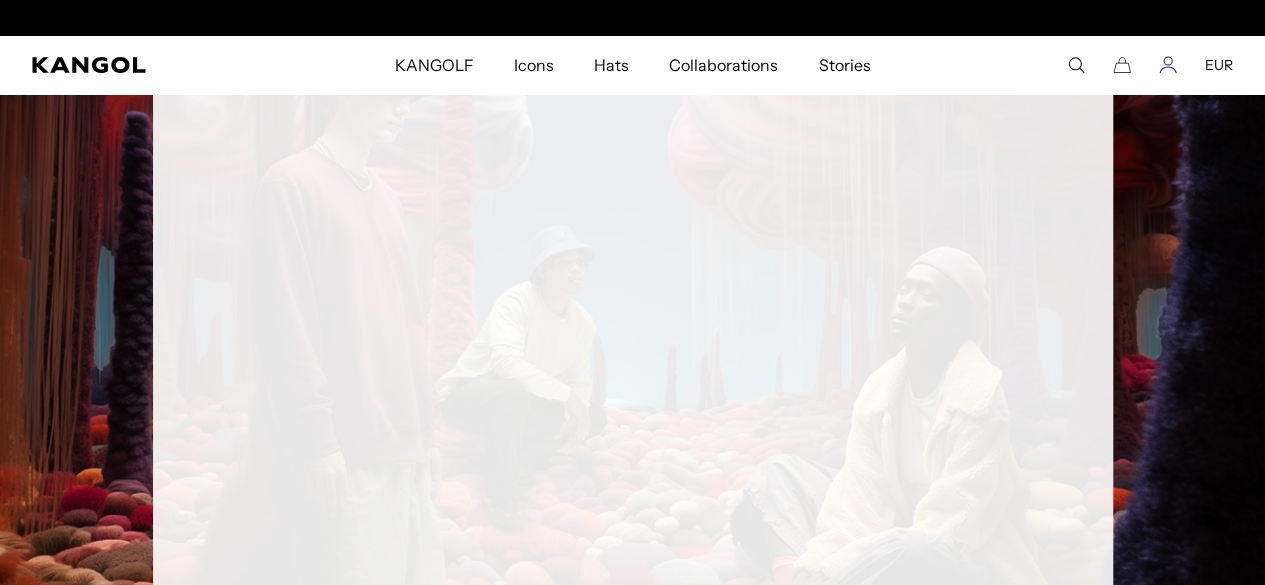 scroll, scrollTop: 0, scrollLeft: 0, axis: both 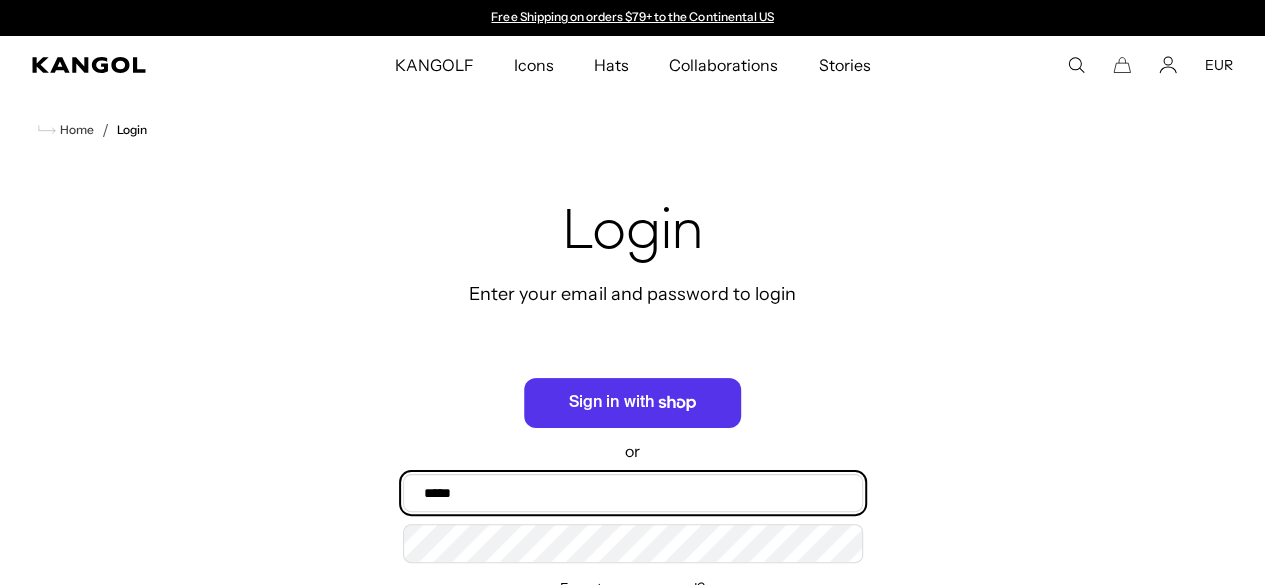 click on "Email" at bounding box center [633, 493] 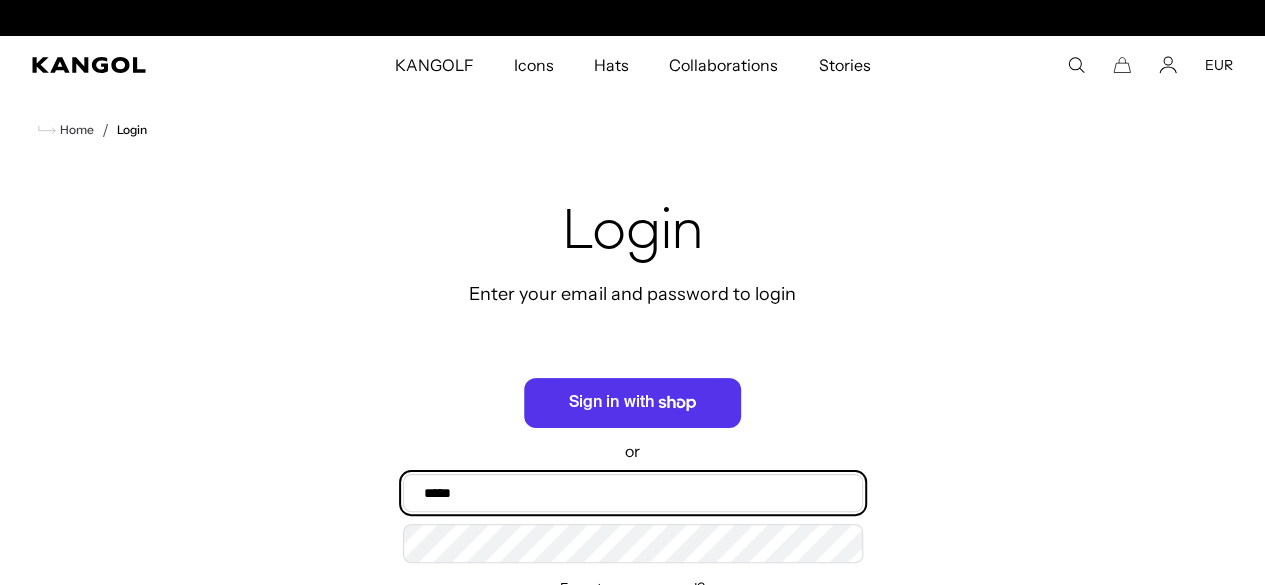 scroll, scrollTop: 0, scrollLeft: 412, axis: horizontal 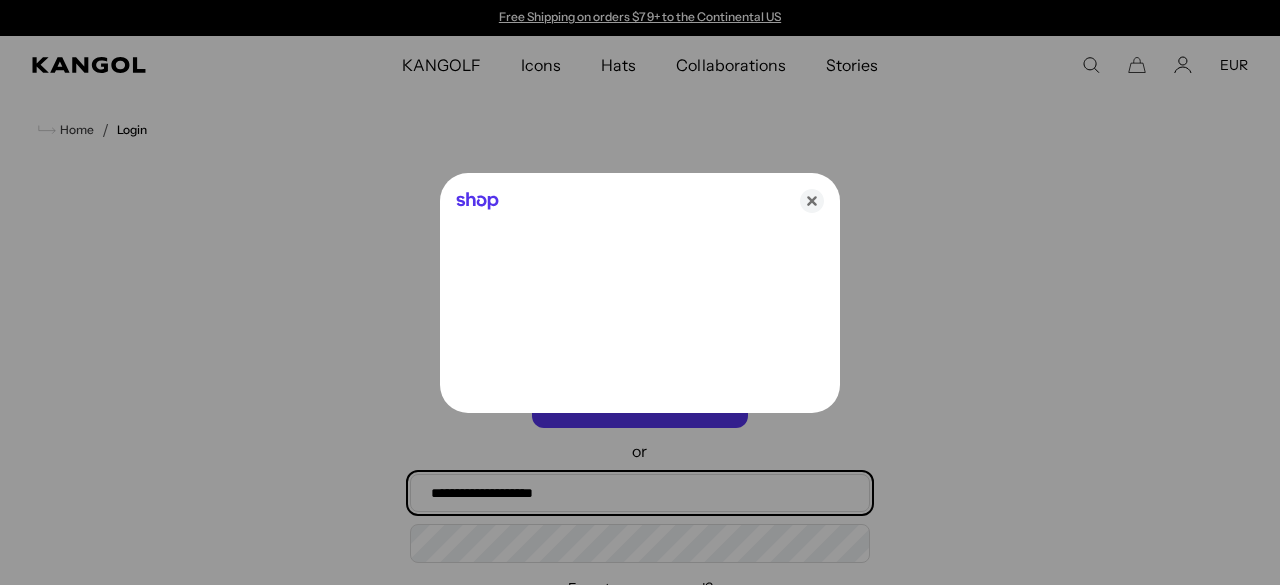 type on "**********" 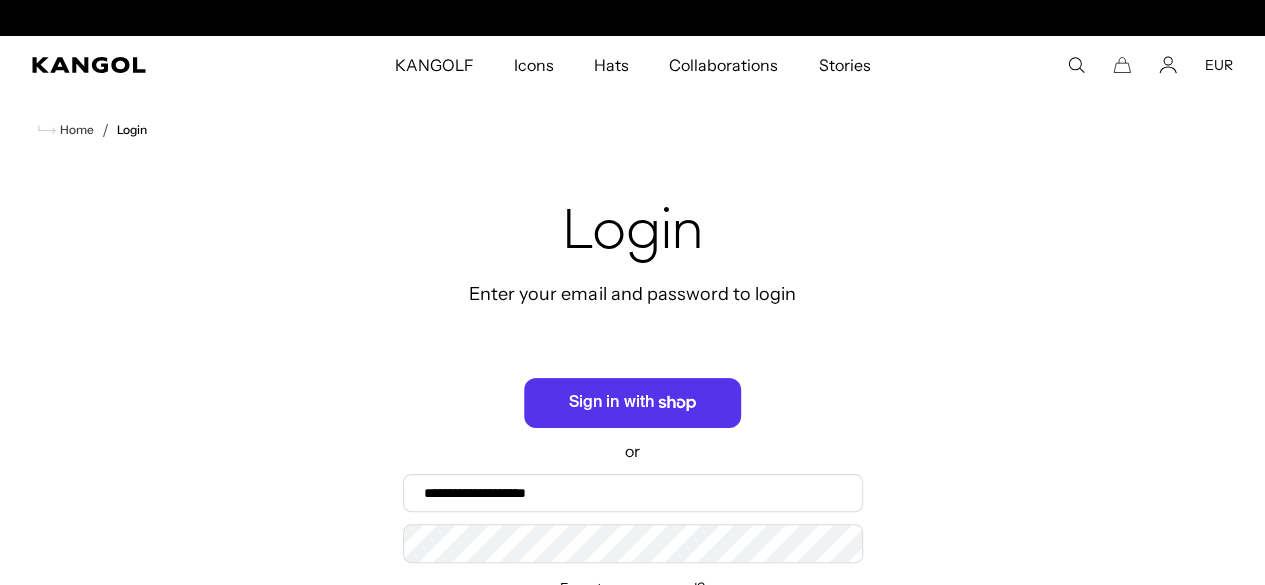 scroll, scrollTop: 0, scrollLeft: 412, axis: horizontal 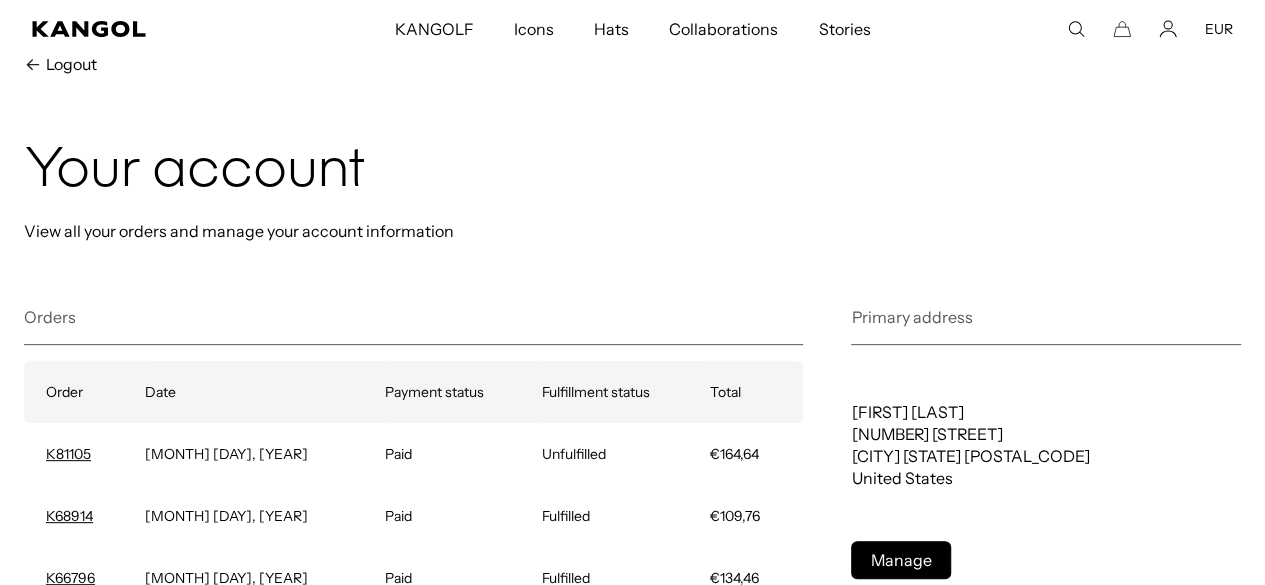 click 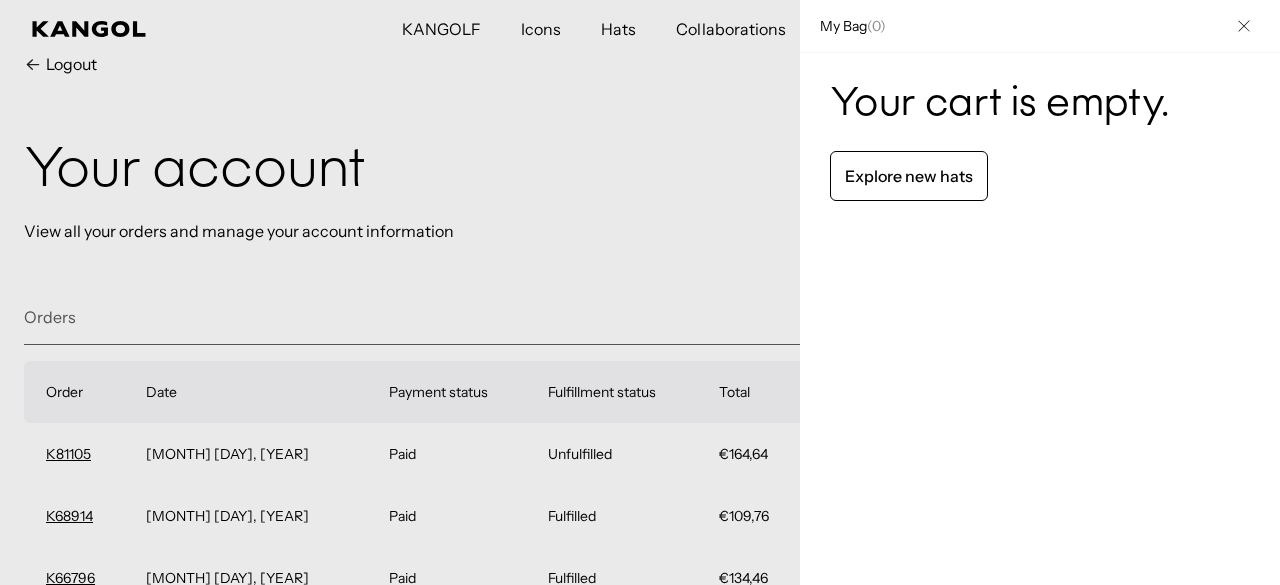 scroll, scrollTop: 0, scrollLeft: 412, axis: horizontal 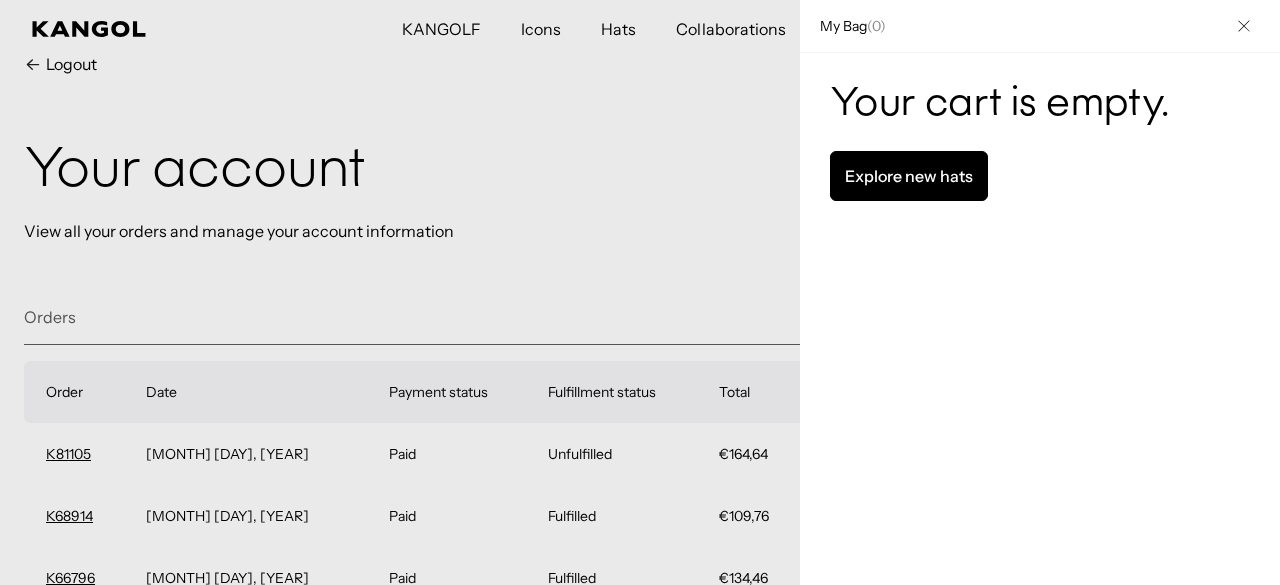 click on "Explore new hats" at bounding box center [909, 176] 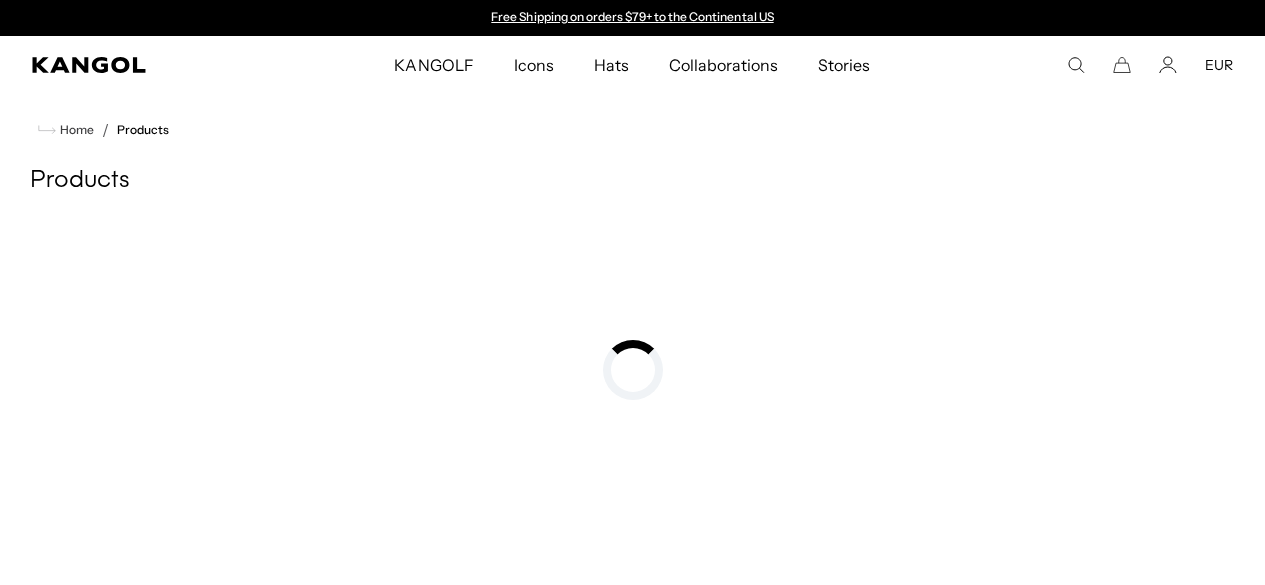 scroll, scrollTop: 0, scrollLeft: 0, axis: both 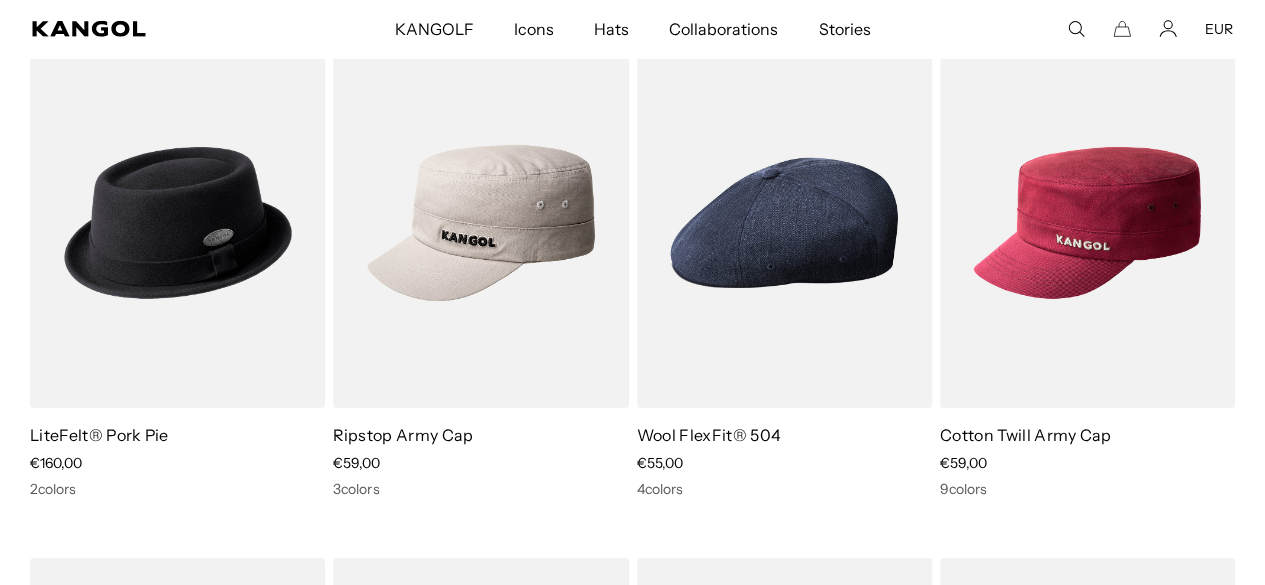 click 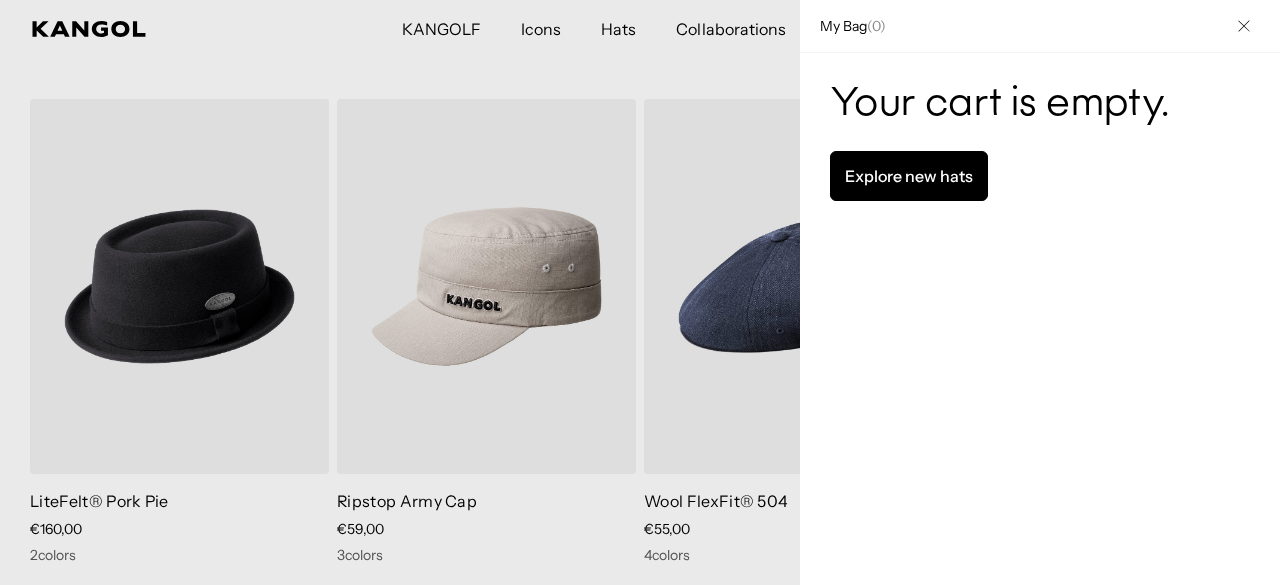 scroll, scrollTop: 0, scrollLeft: 412, axis: horizontal 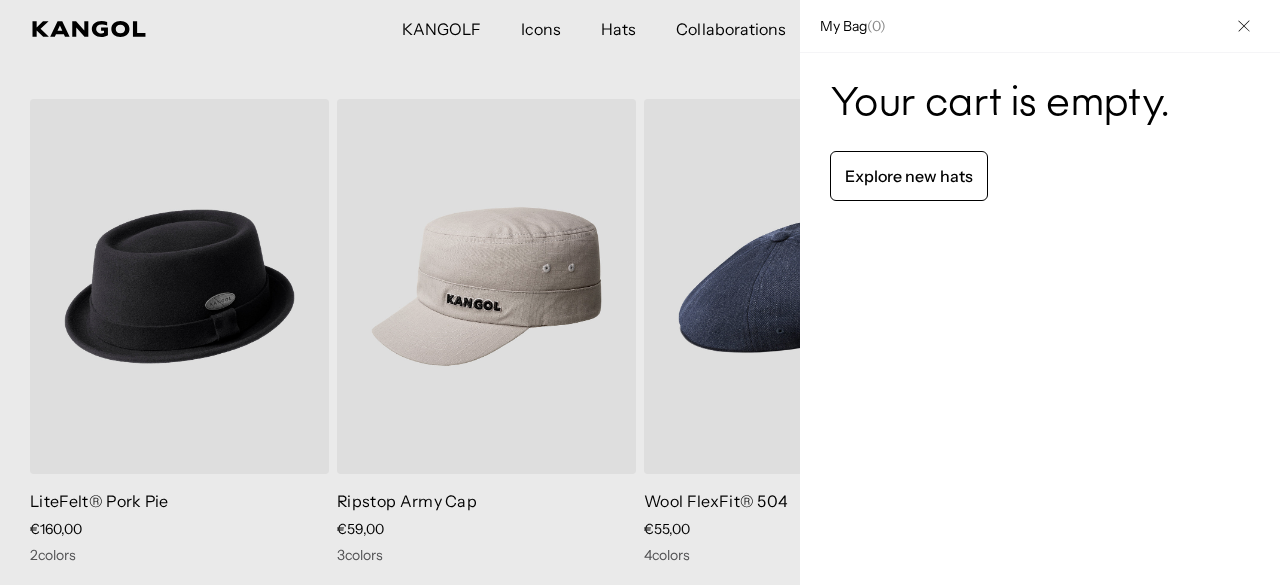 click on "My Bag
( 0 )" at bounding box center (848, 26) 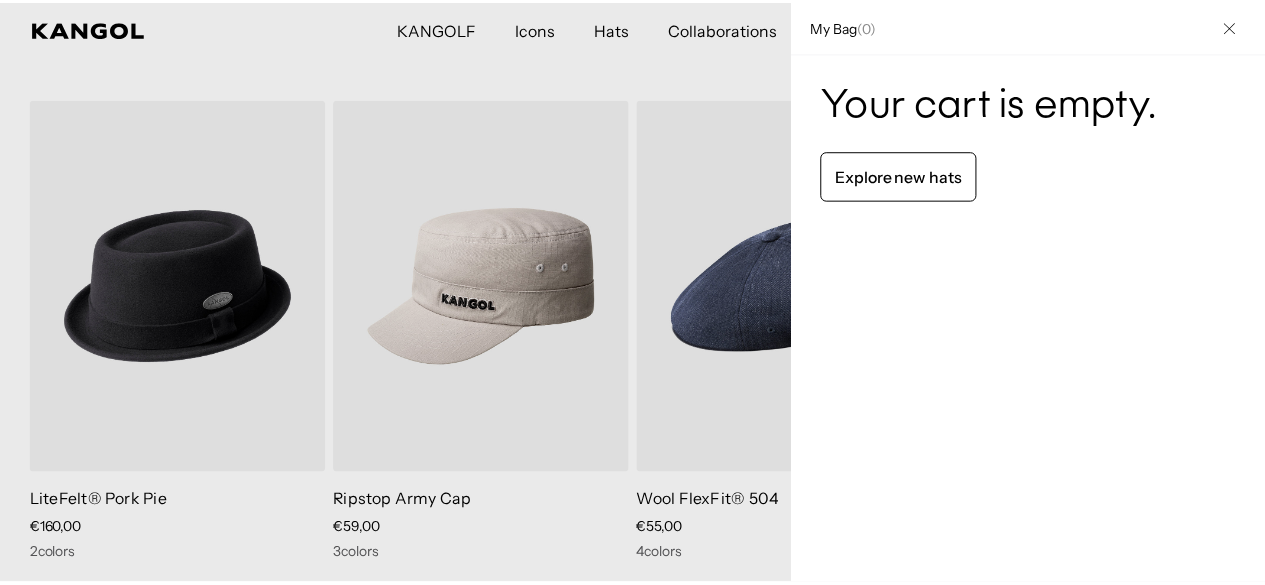 scroll, scrollTop: 0, scrollLeft: 0, axis: both 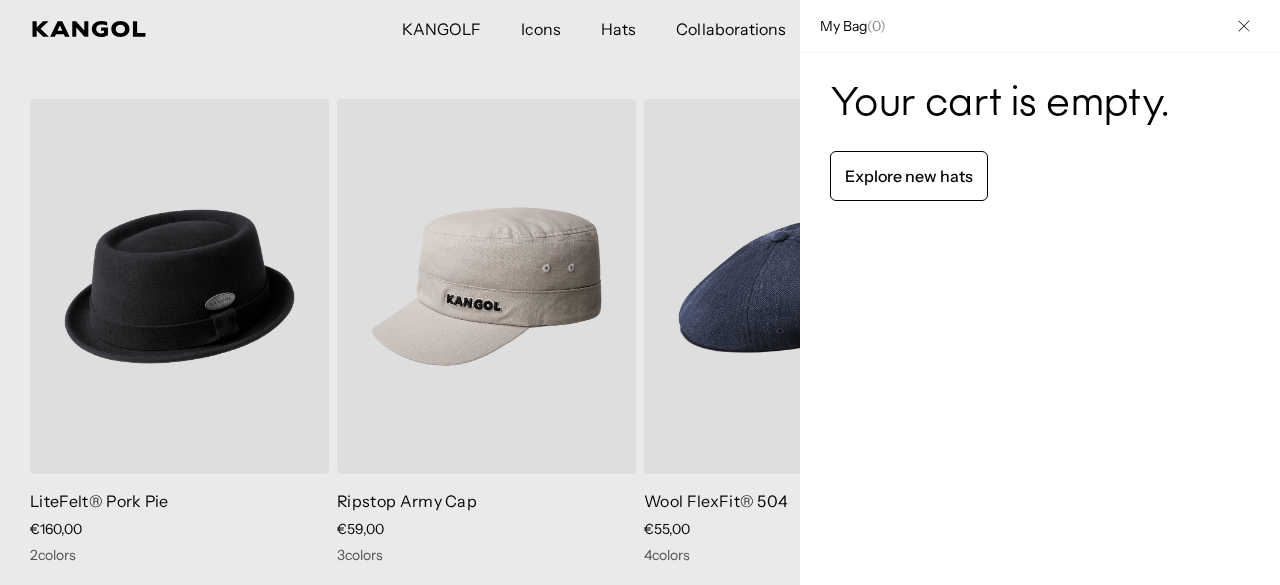 click 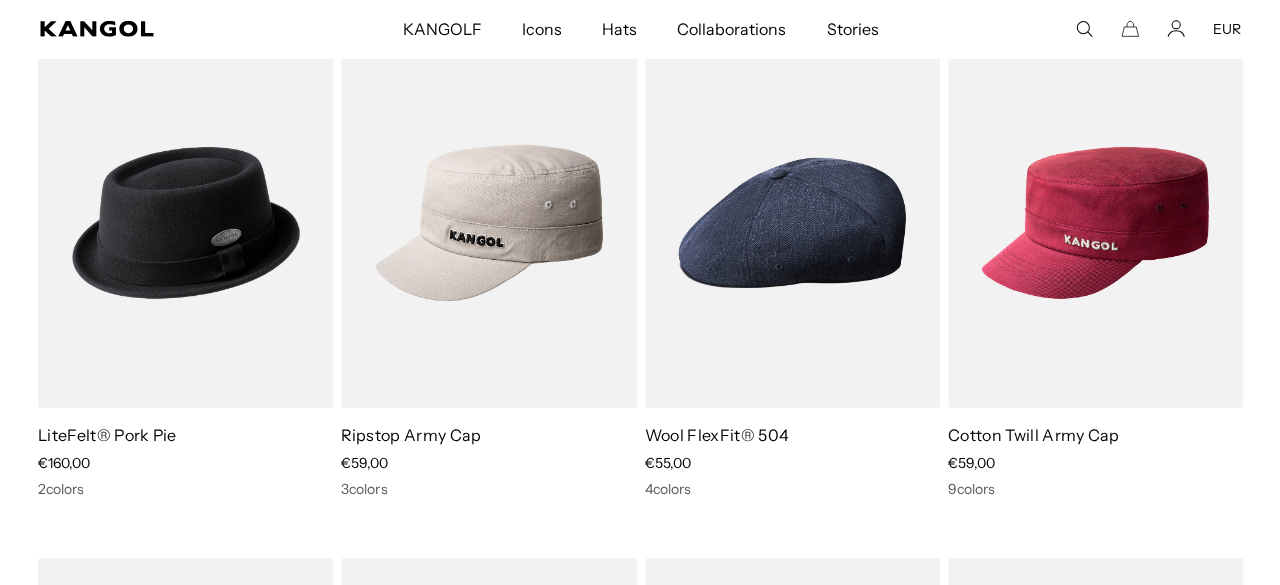 scroll, scrollTop: 0, scrollLeft: 412, axis: horizontal 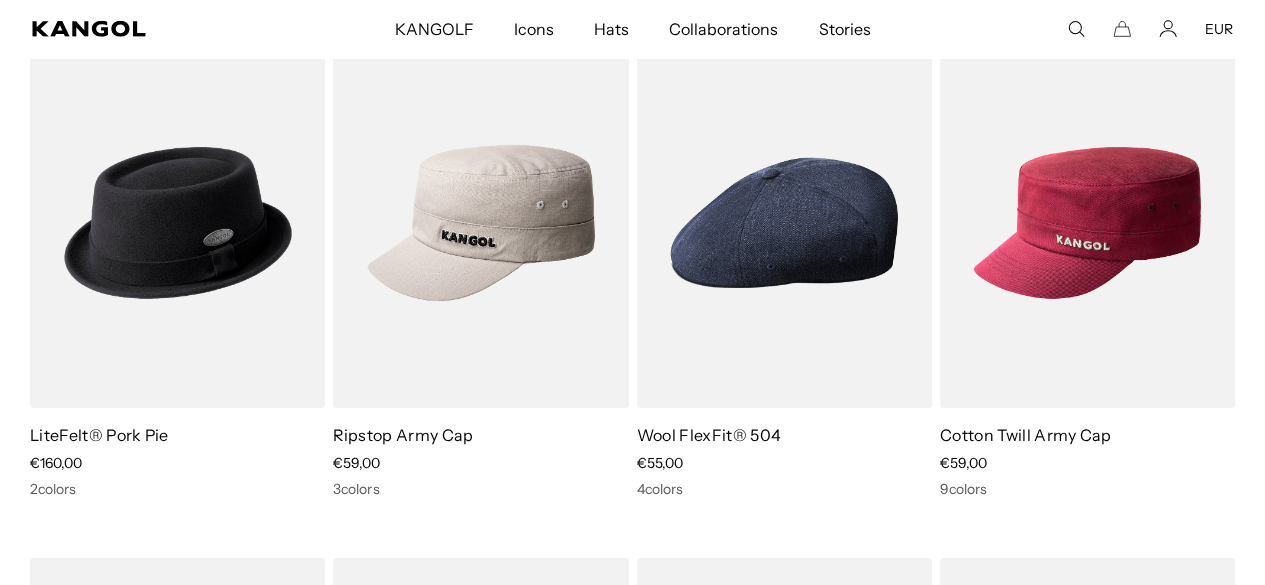 click 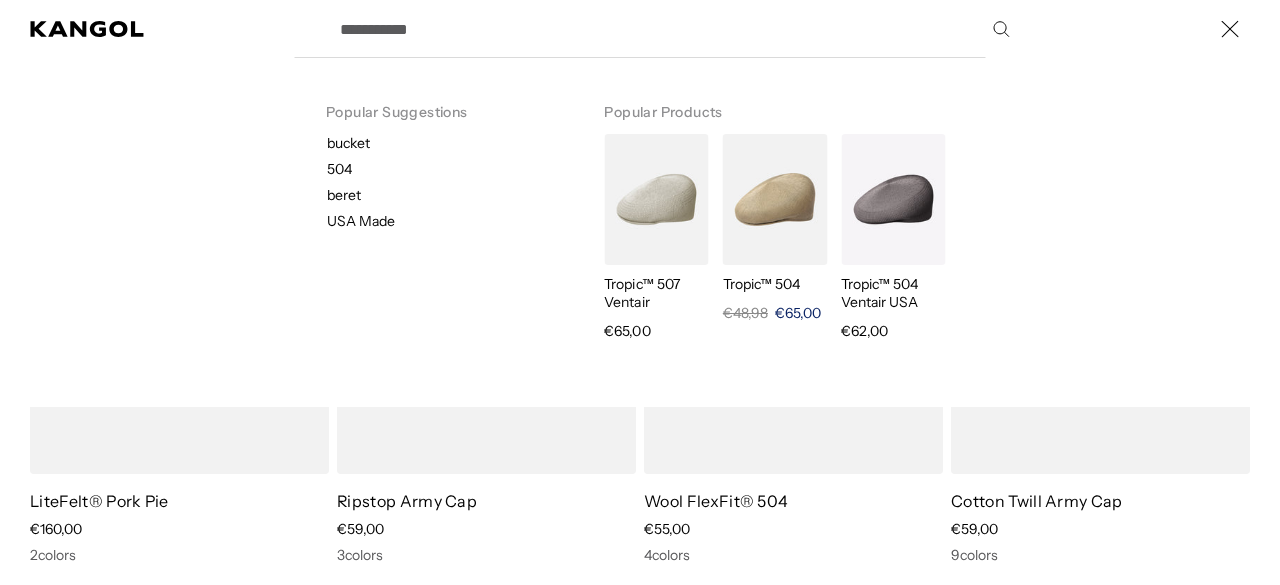 scroll, scrollTop: 0, scrollLeft: 412, axis: horizontal 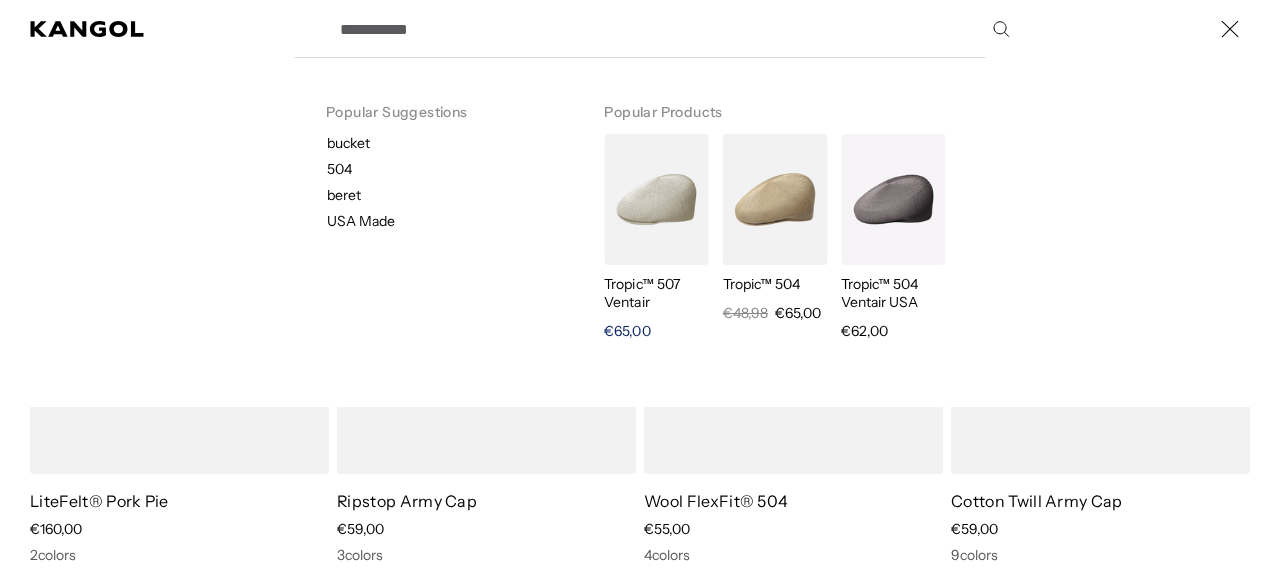 click at bounding box center (656, 199) 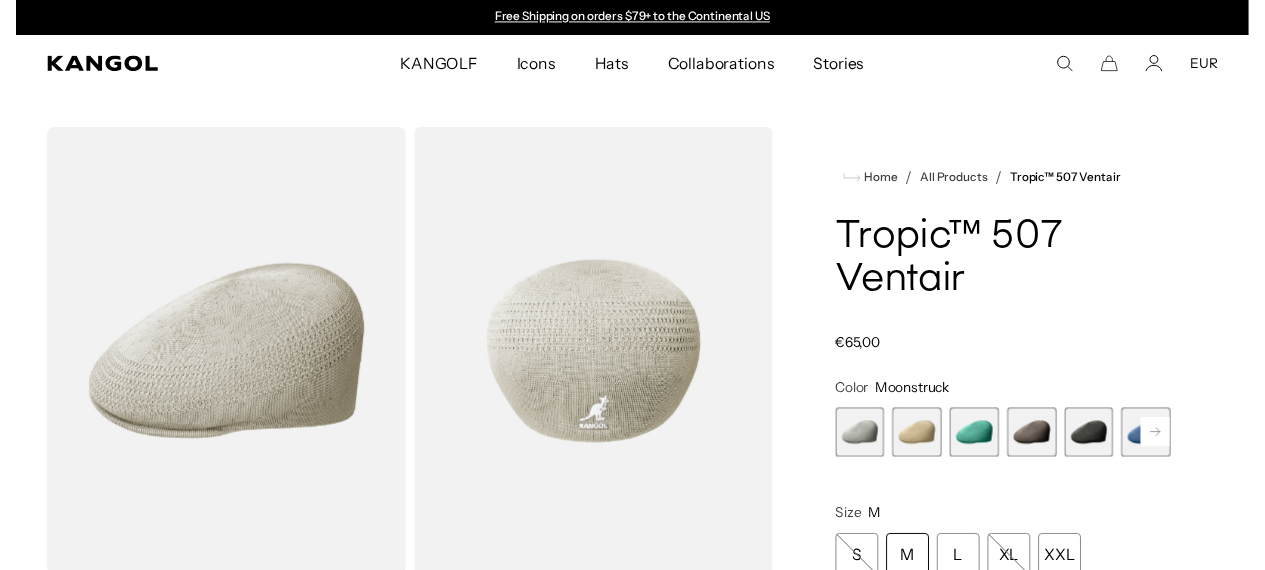 scroll, scrollTop: 0, scrollLeft: 0, axis: both 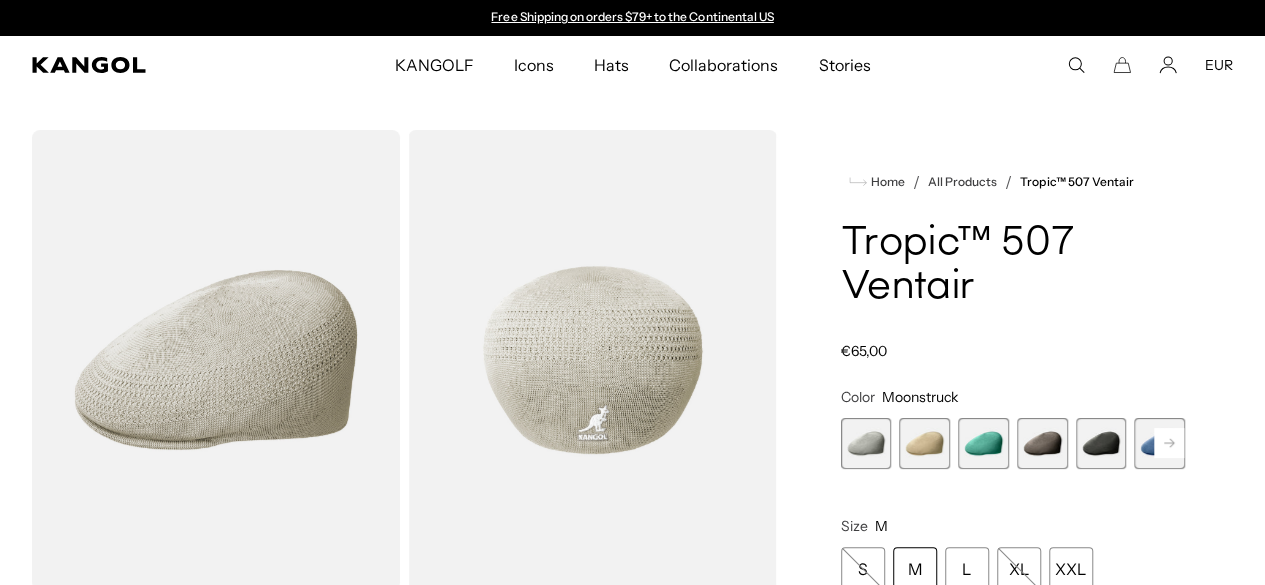 click on "EUR" at bounding box center (1219, 65) 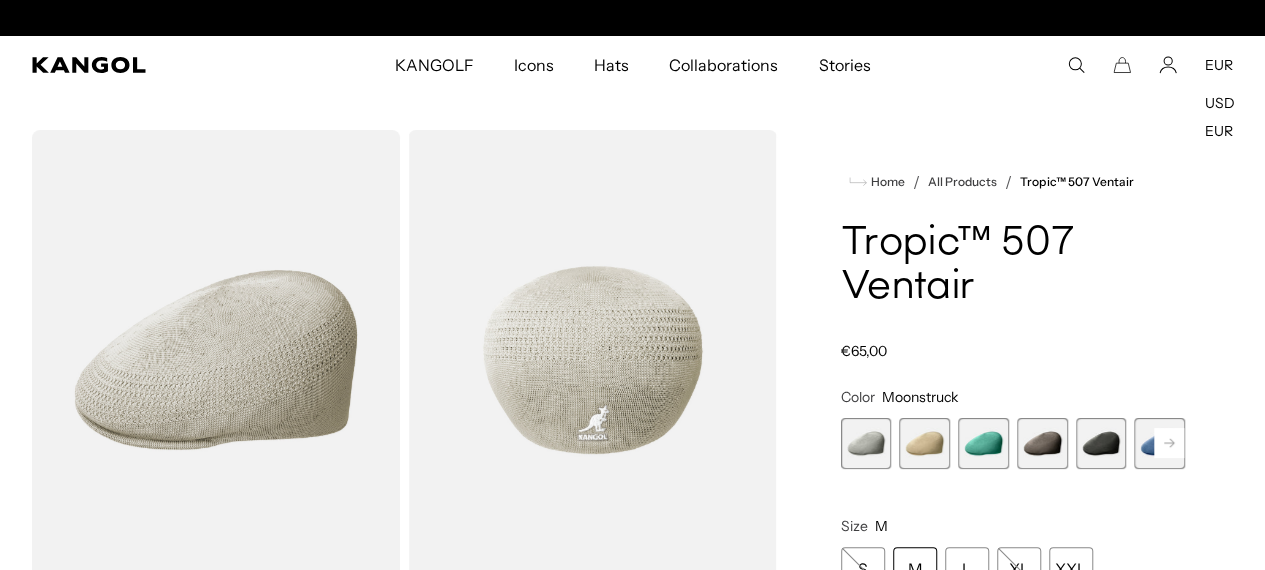 scroll, scrollTop: 0, scrollLeft: 0, axis: both 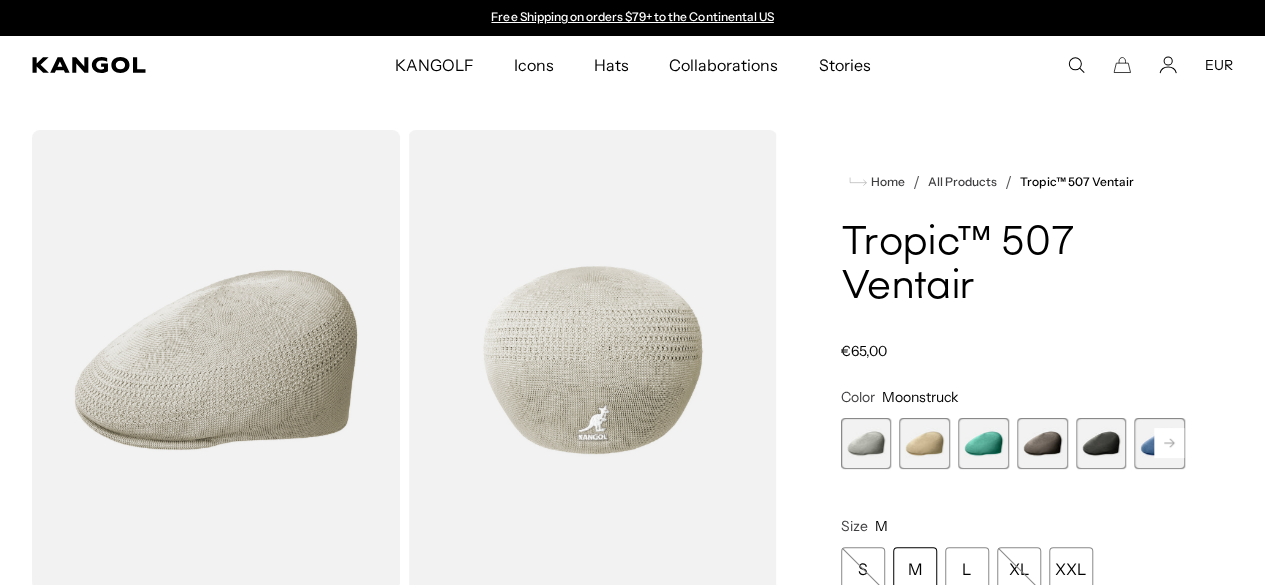 click on "Home
/
All Products
/
Tropic™ 507 Ventair
Tropic™ 507 Ventair
Regular price
€65,00
Regular price
Sale price
€65,00
Color
Moonstruck
Previous
Next
Moonstruck
Variant sold out or unavailable
Beige
Variant sold out or unavailable" at bounding box center [1013, 594] 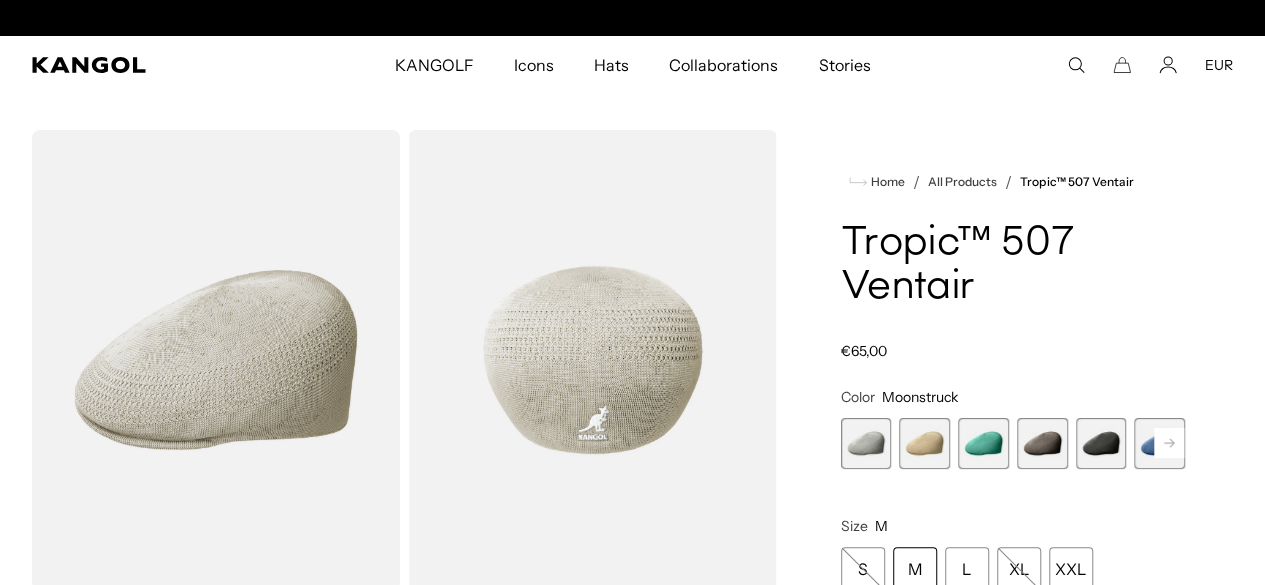 scroll, scrollTop: 0, scrollLeft: 412, axis: horizontal 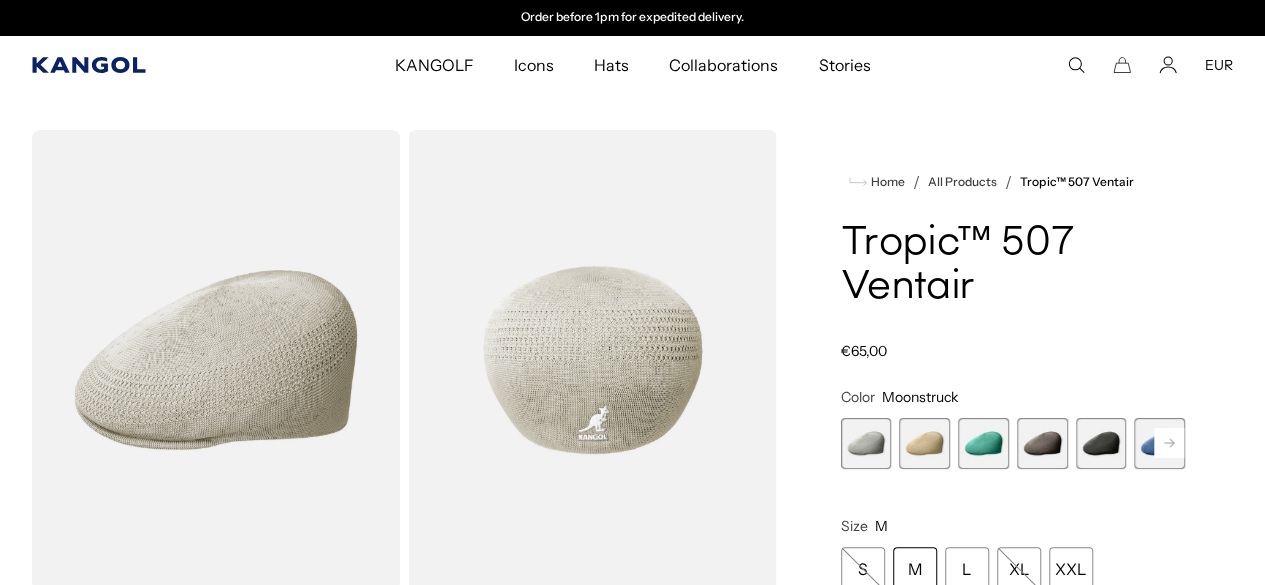 click 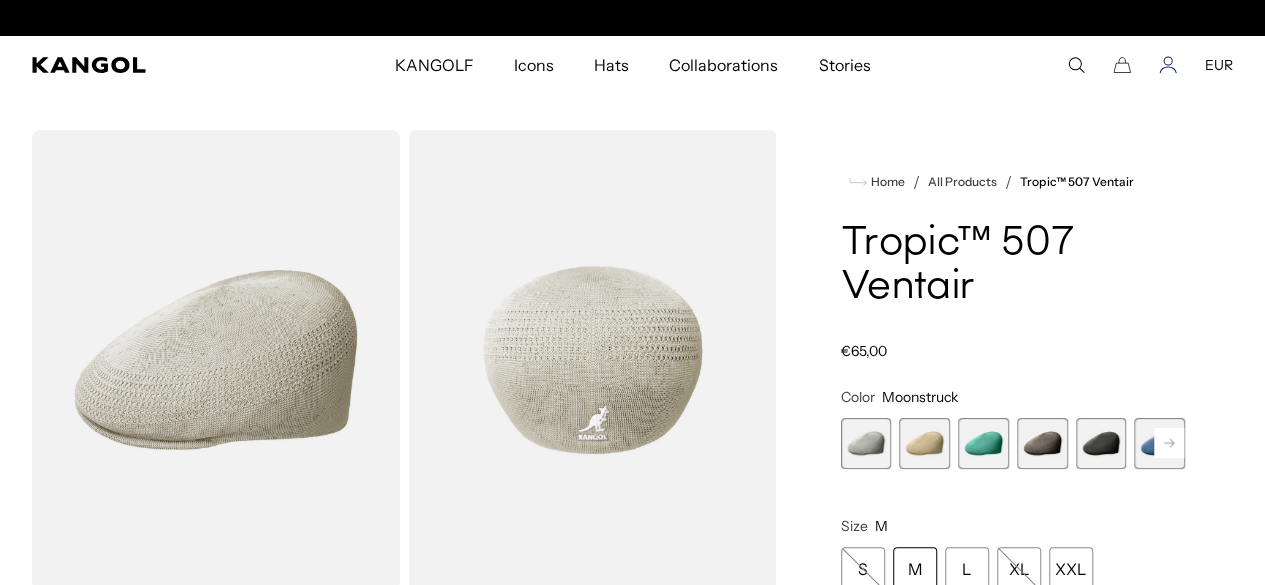 scroll, scrollTop: 0, scrollLeft: 0, axis: both 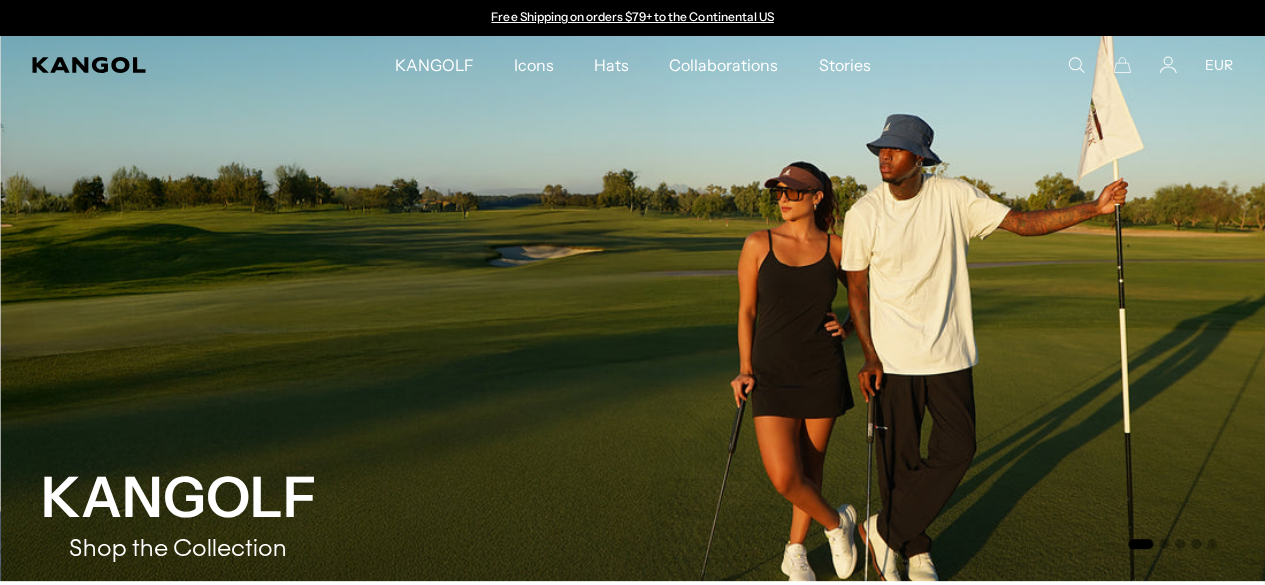 click on "EUR" at bounding box center (1219, 65) 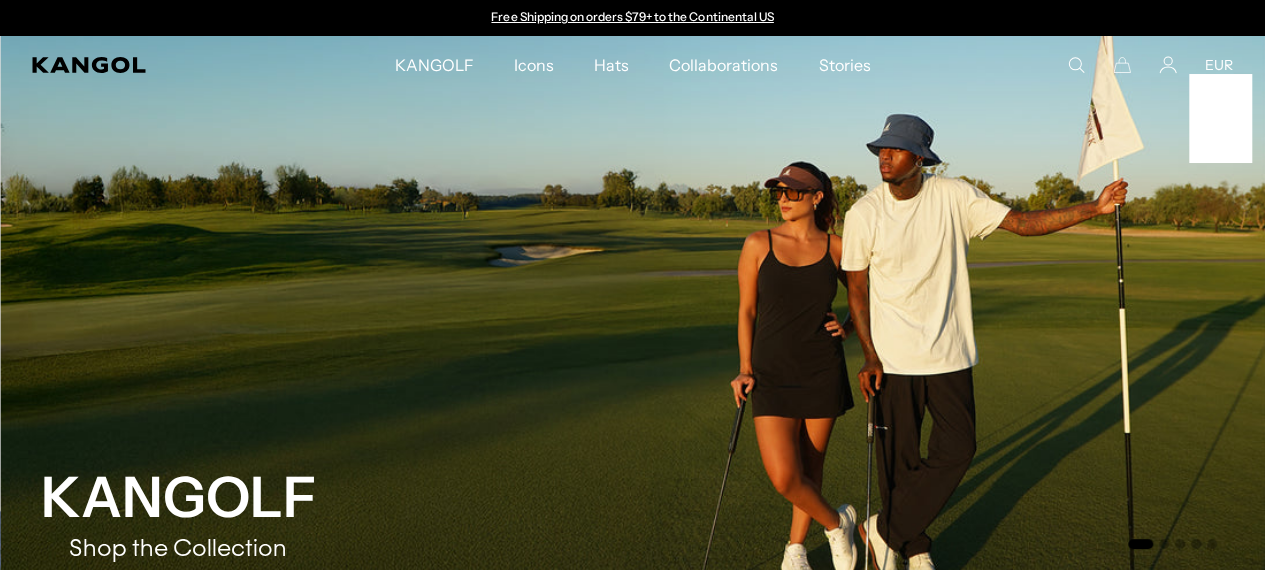 scroll, scrollTop: 0, scrollLeft: 0, axis: both 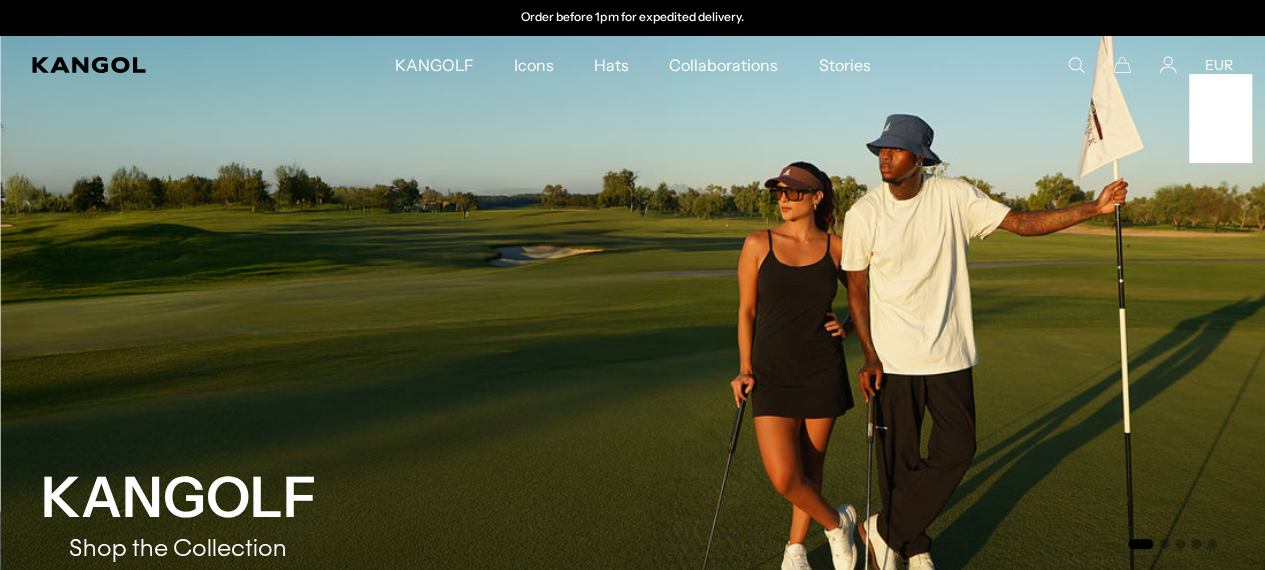 click on "EUR" at bounding box center (1219, 65) 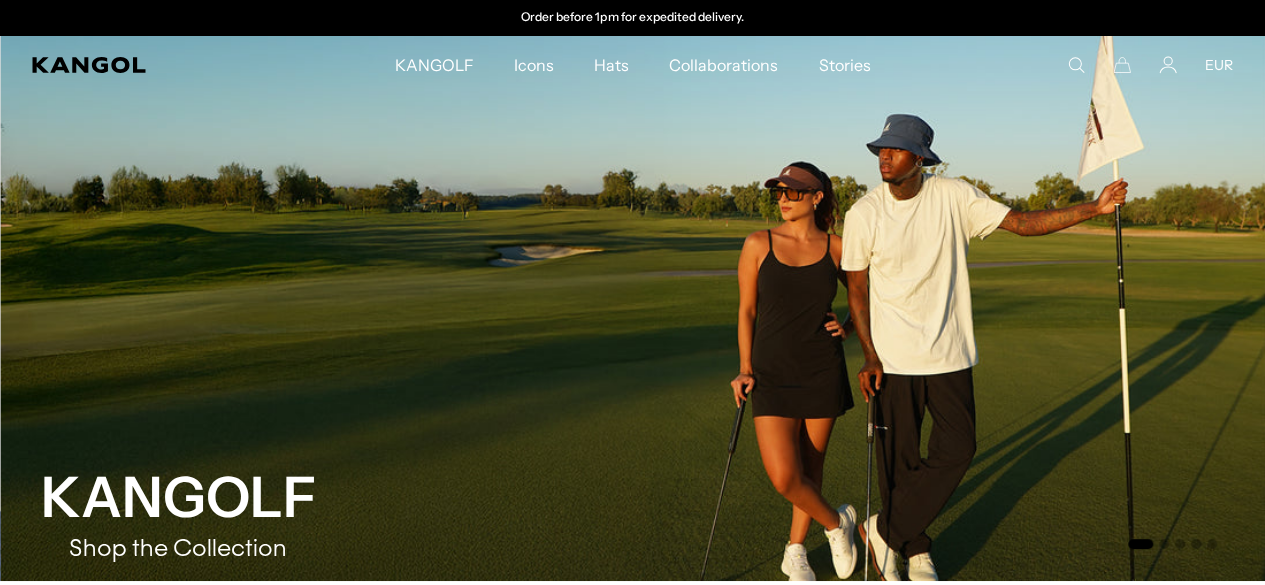 click on "EUR" at bounding box center (1219, 65) 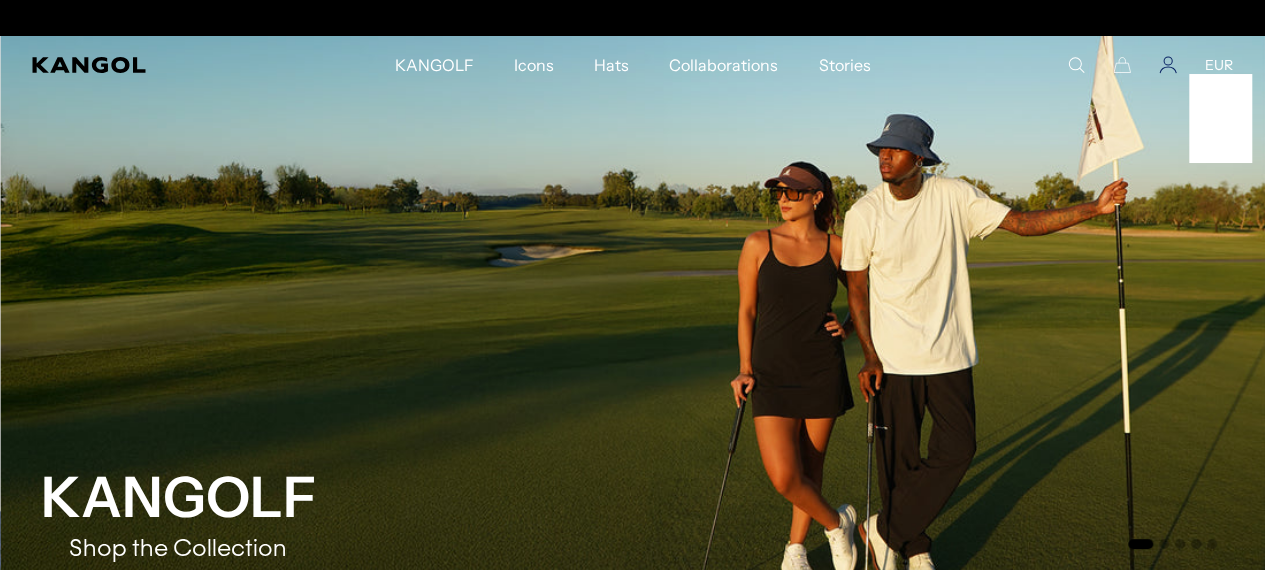 scroll, scrollTop: 0, scrollLeft: 0, axis: both 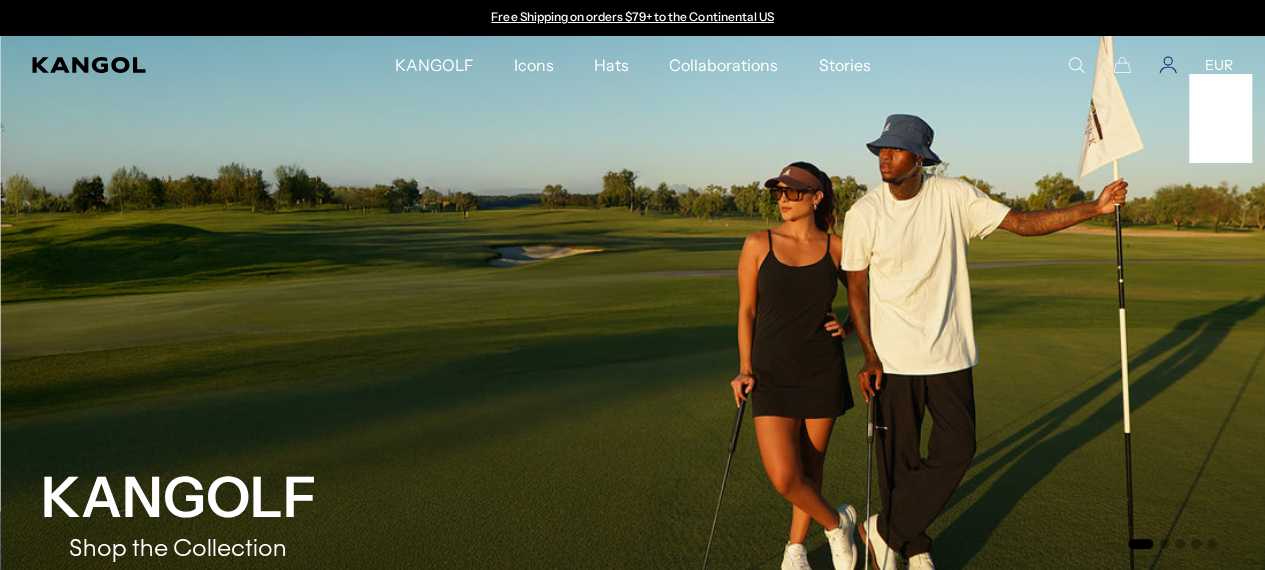 click 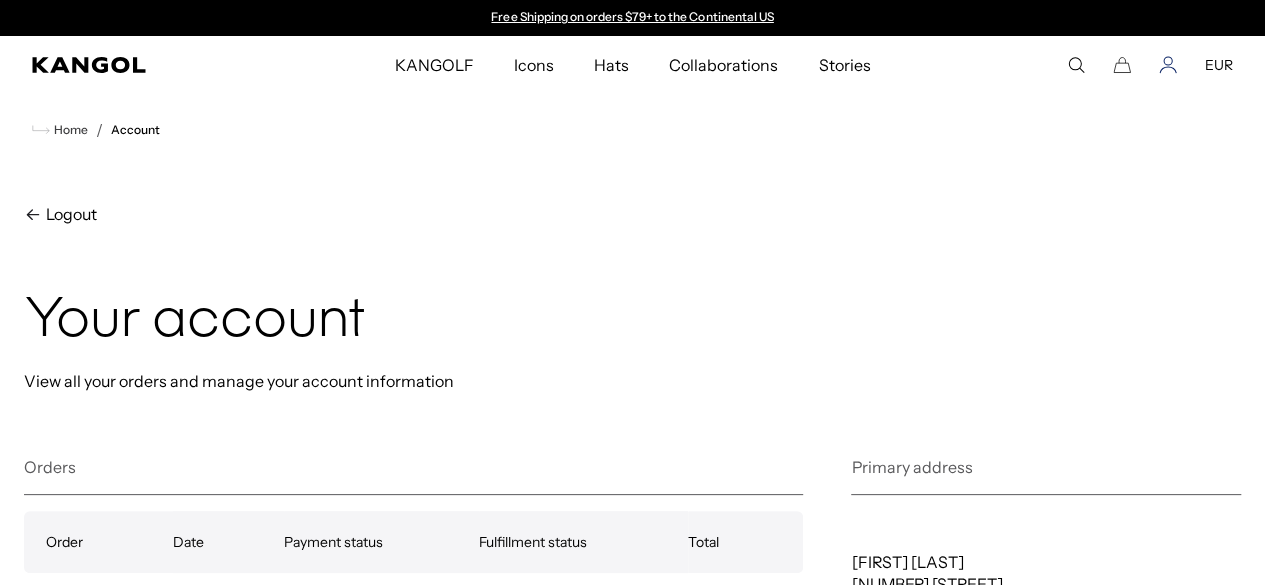 scroll, scrollTop: 0, scrollLeft: 0, axis: both 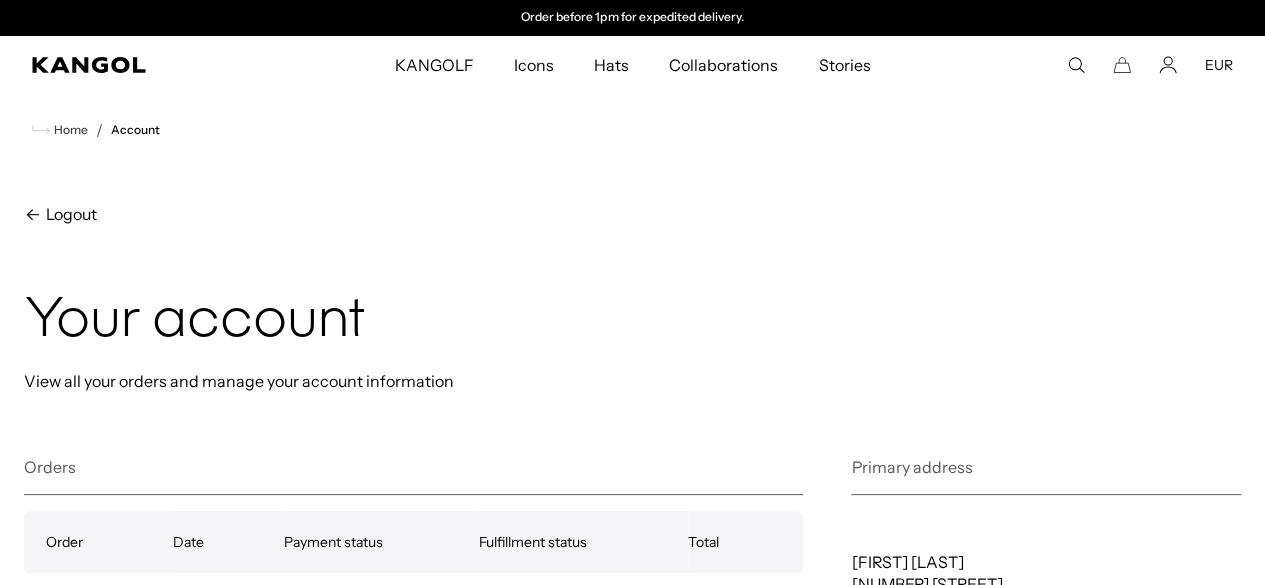 click on "EUR" at bounding box center [1219, 65] 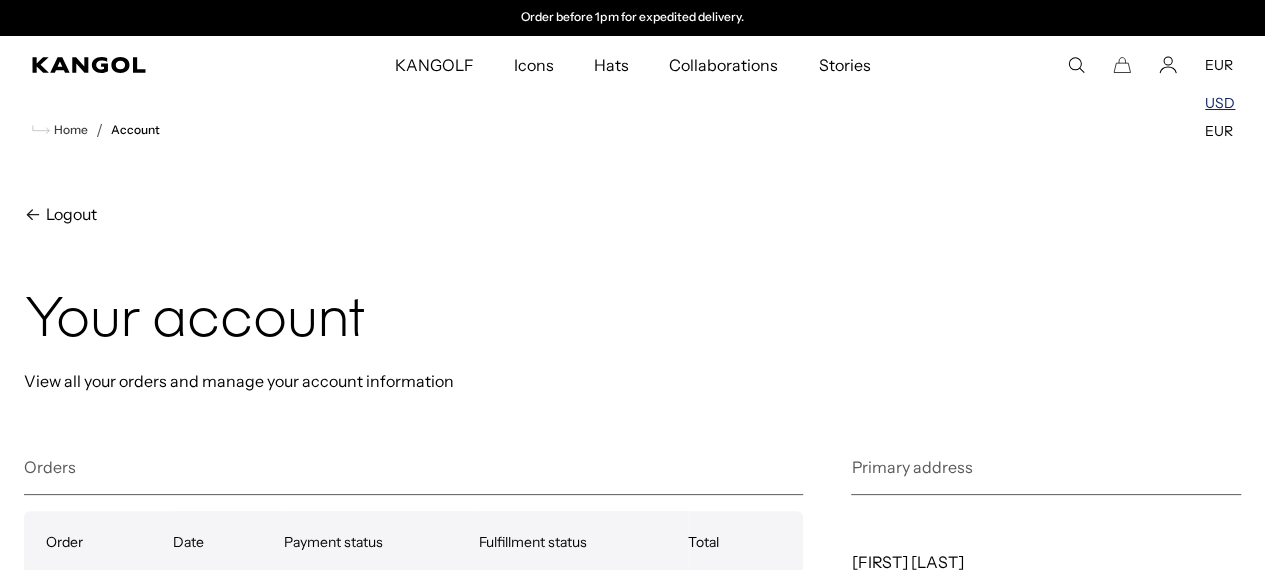 click on "USD" at bounding box center [1220, 103] 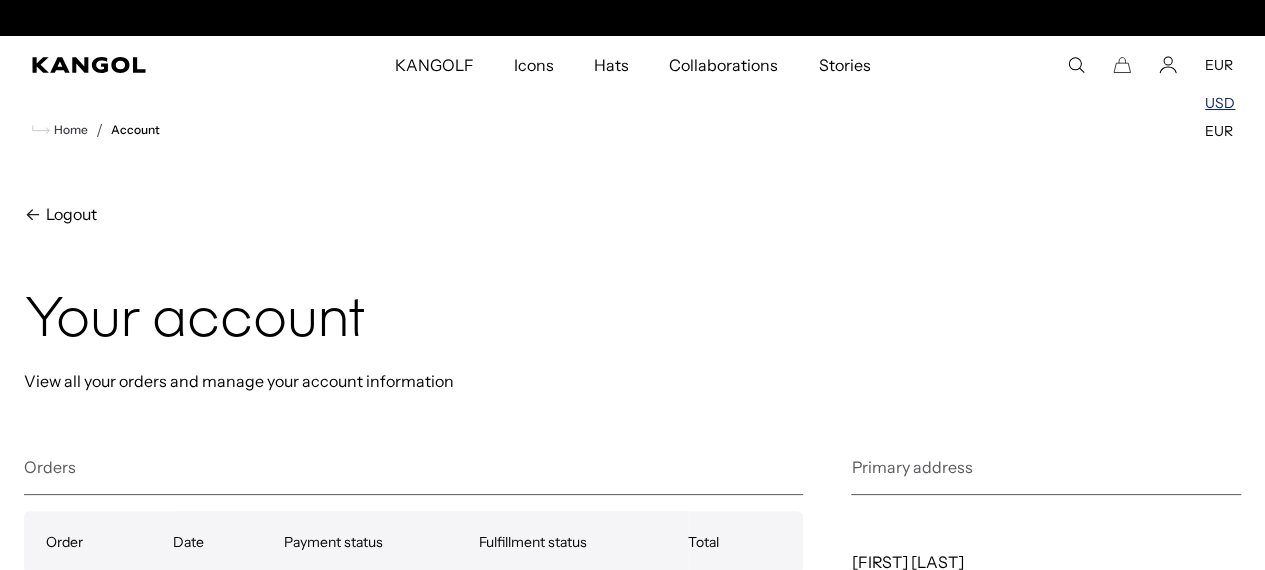 scroll, scrollTop: 0, scrollLeft: 0, axis: both 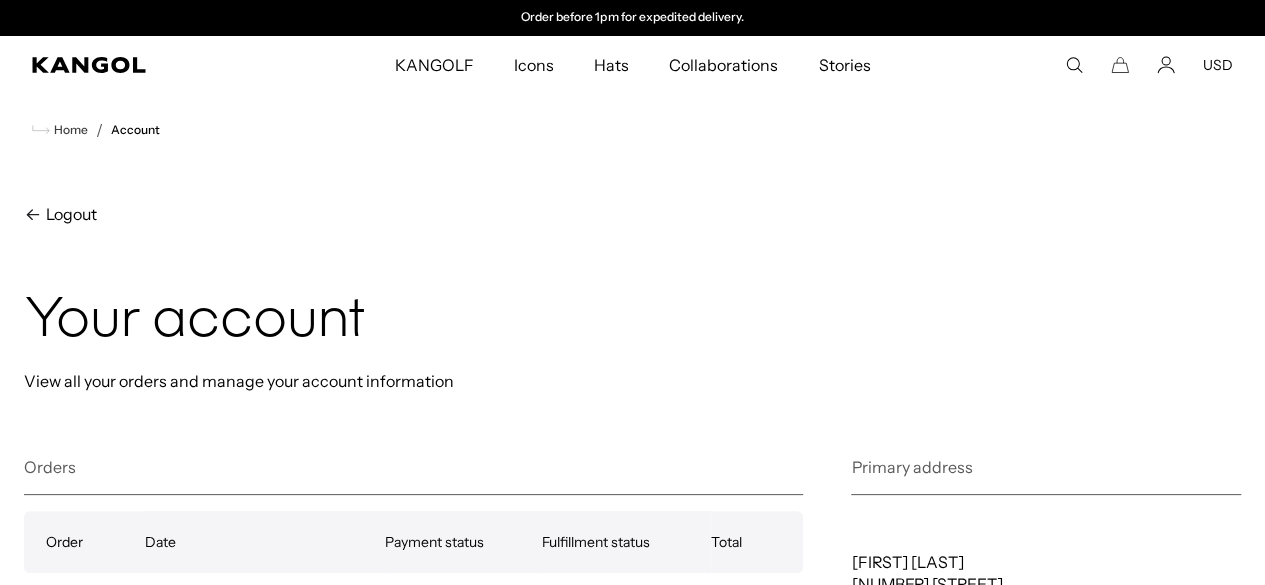 click 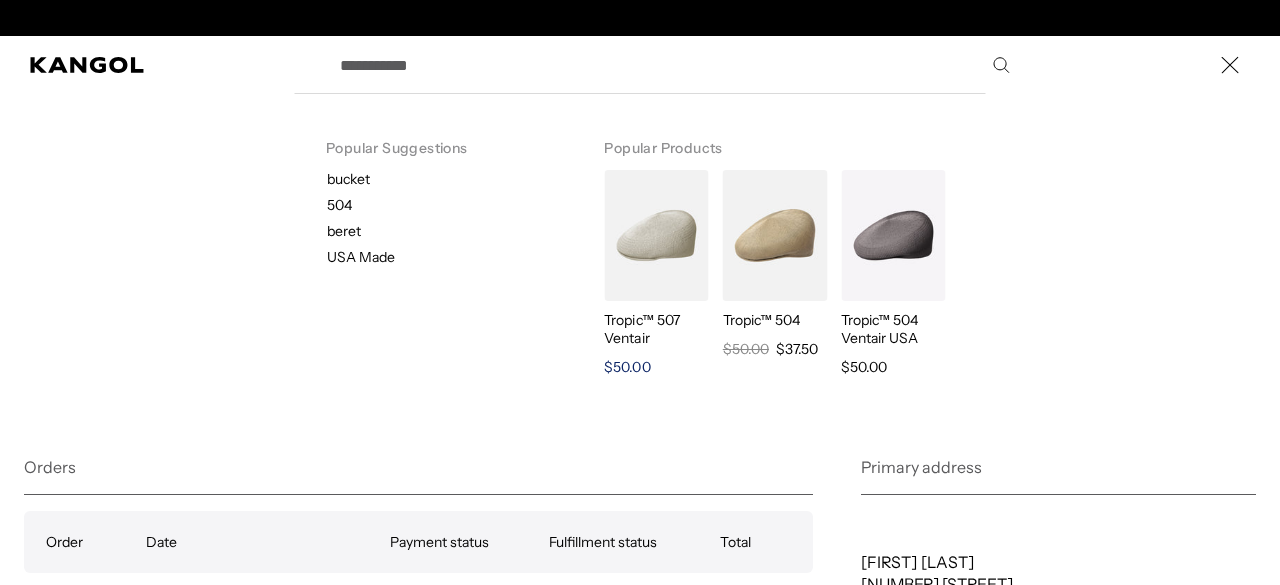 scroll, scrollTop: 0, scrollLeft: 0, axis: both 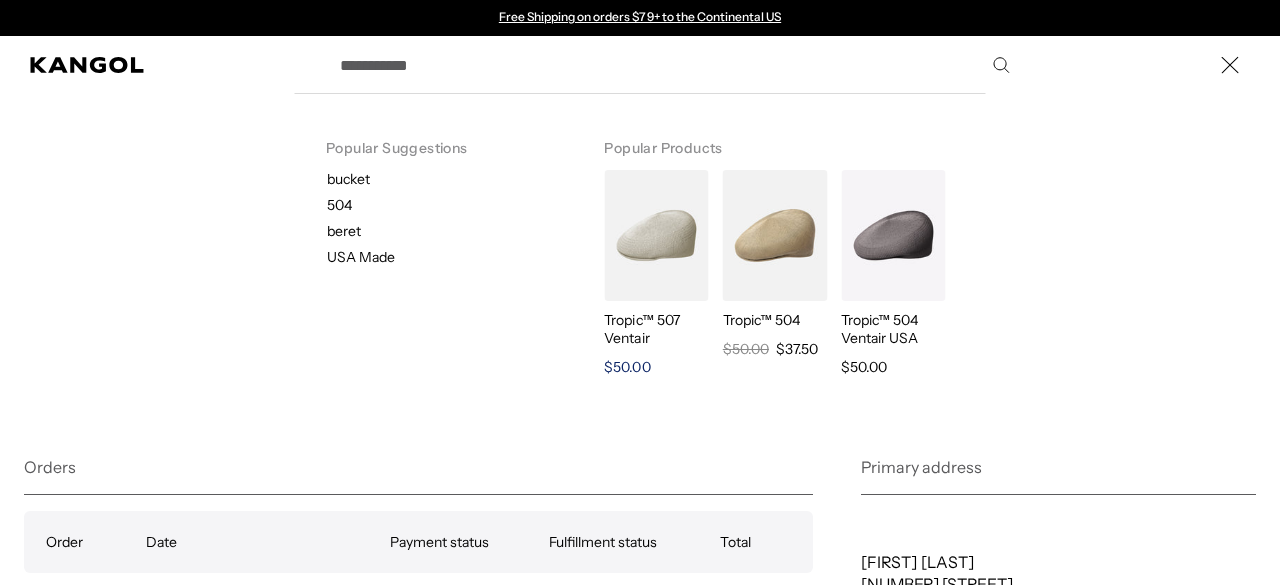 click at bounding box center [656, 235] 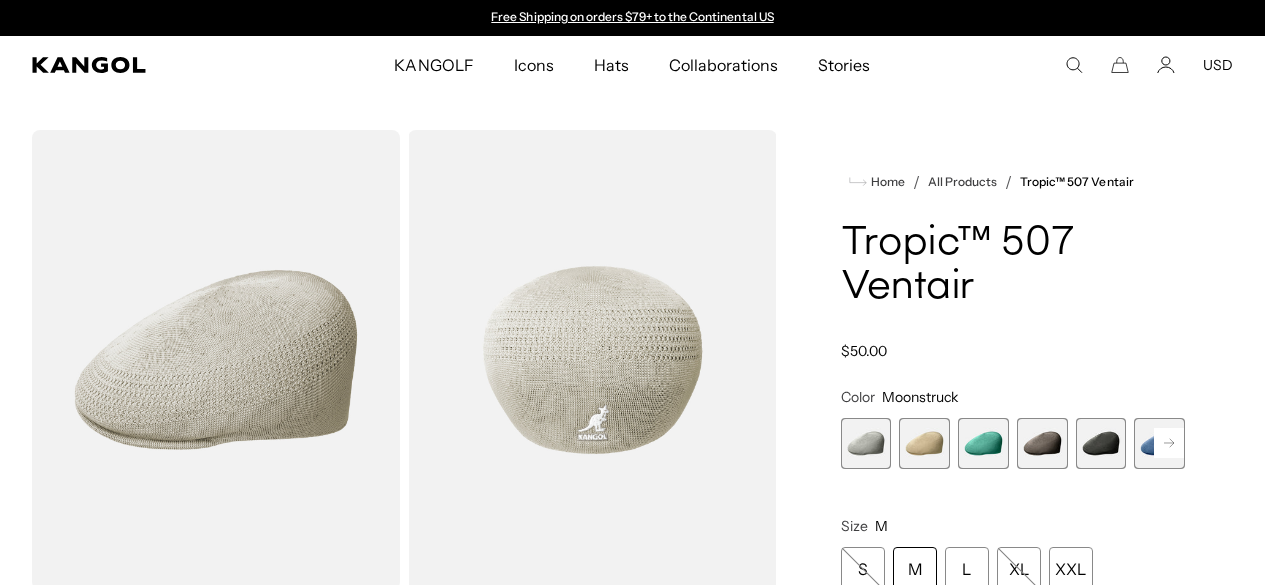 scroll, scrollTop: 0, scrollLeft: 0, axis: both 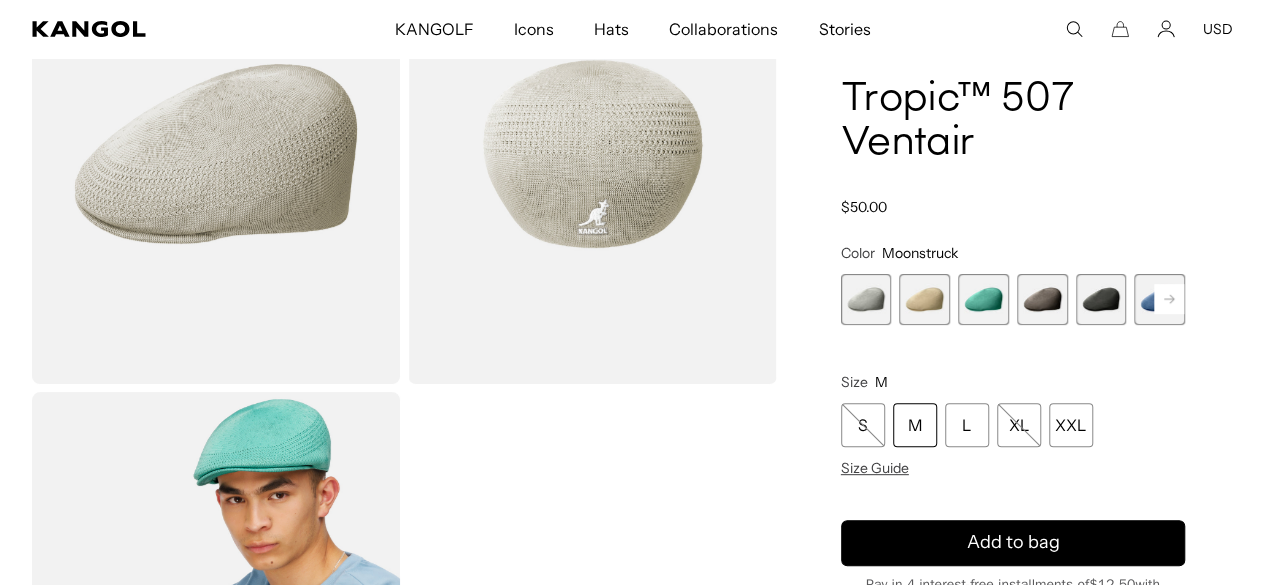 click at bounding box center [924, 299] 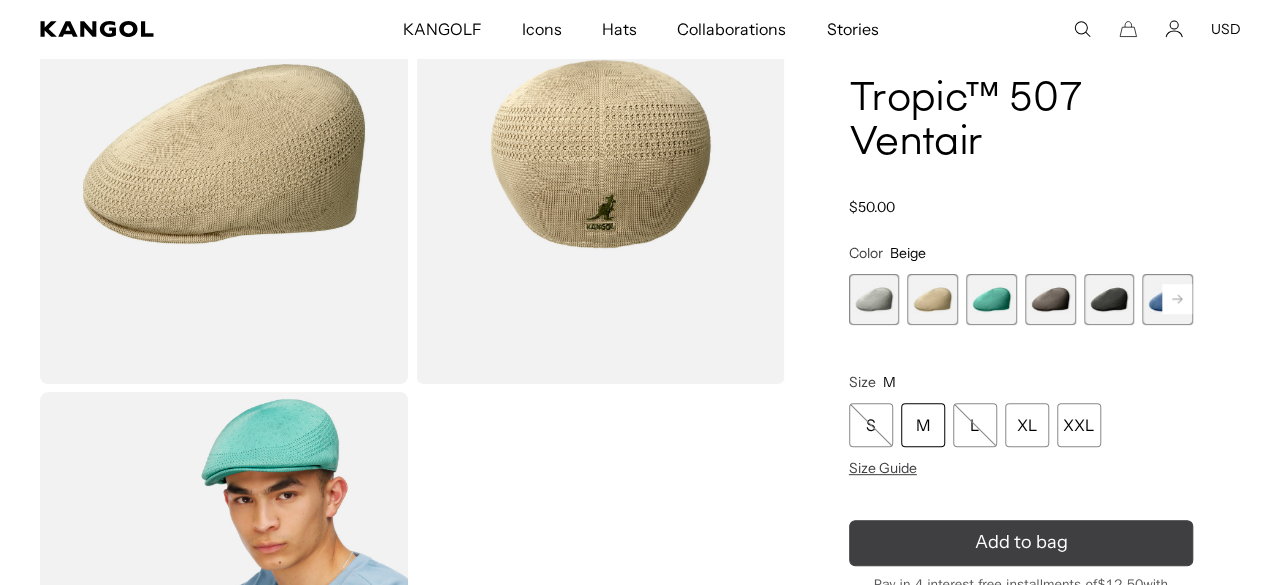 scroll, scrollTop: 0, scrollLeft: 412, axis: horizontal 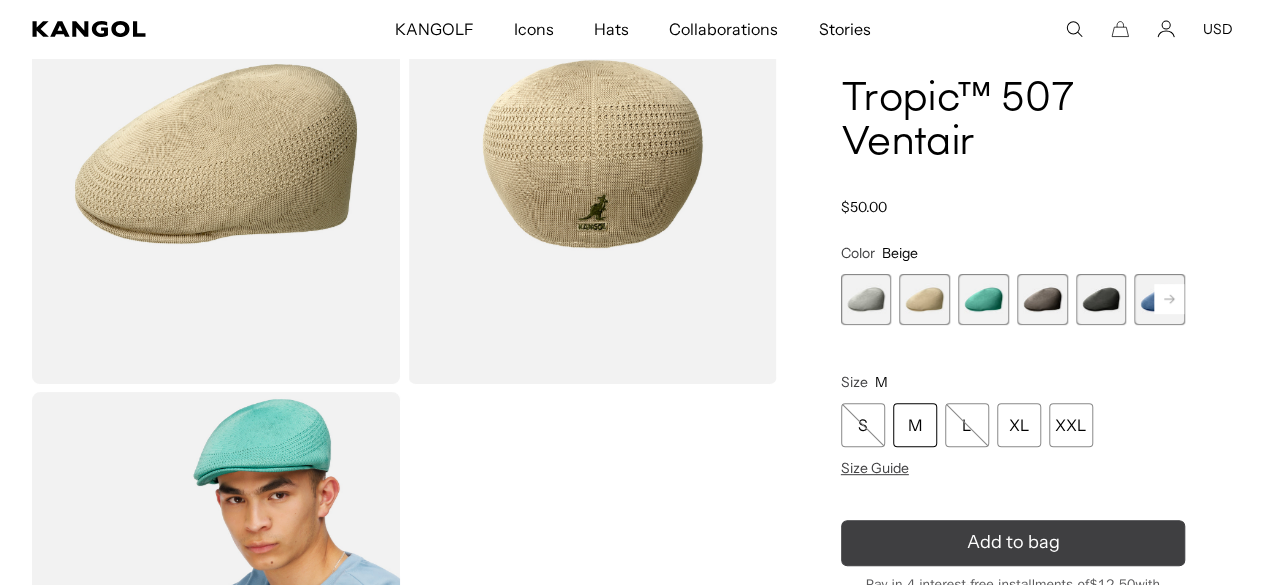 click on "Add to bag" at bounding box center (1012, 542) 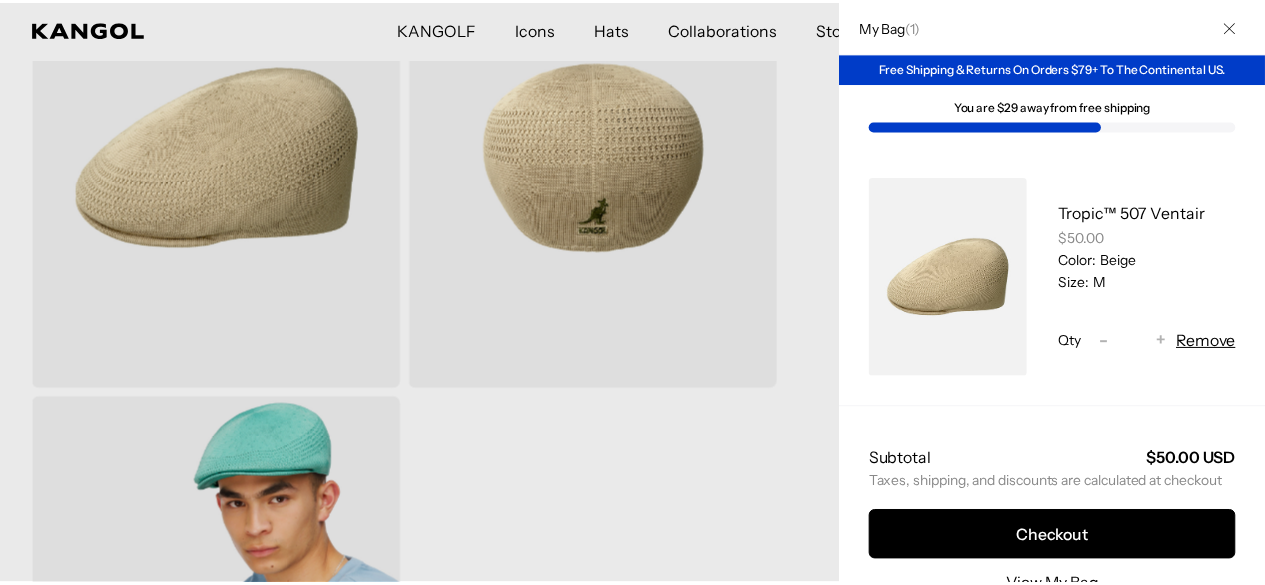 scroll, scrollTop: 0, scrollLeft: 0, axis: both 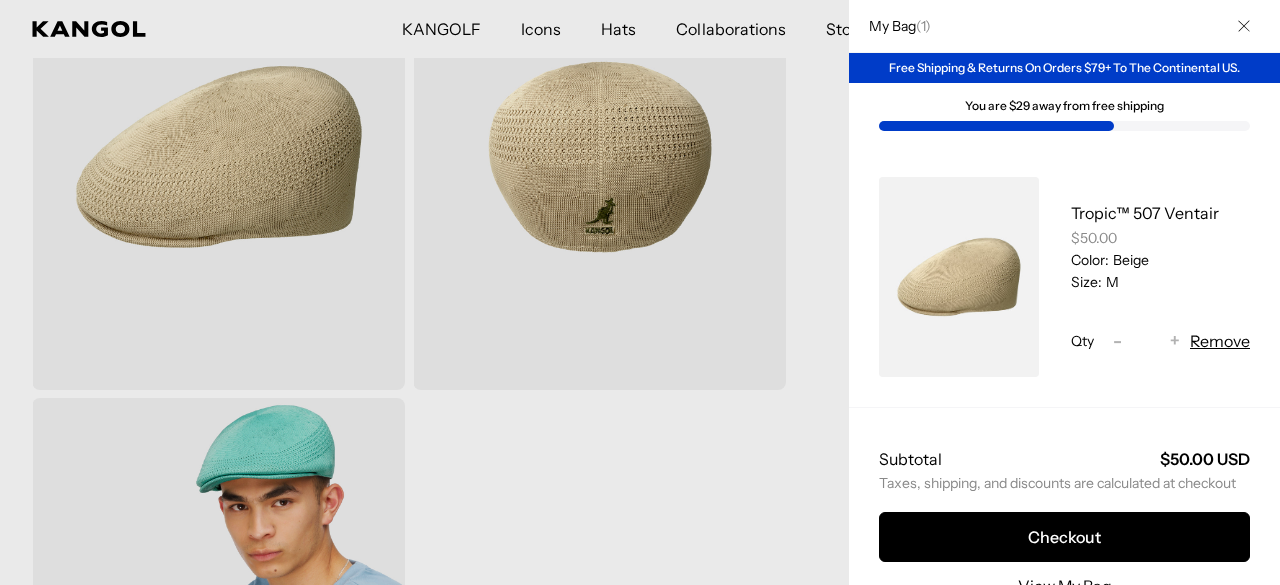 click at bounding box center [640, 292] 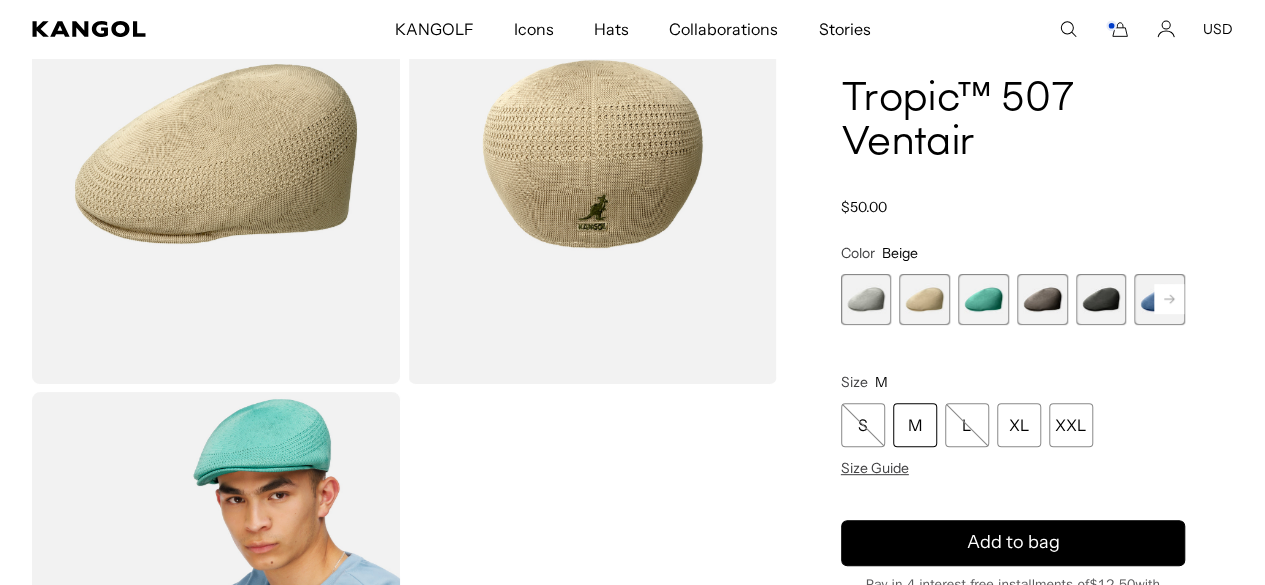 scroll, scrollTop: 0, scrollLeft: 412, axis: horizontal 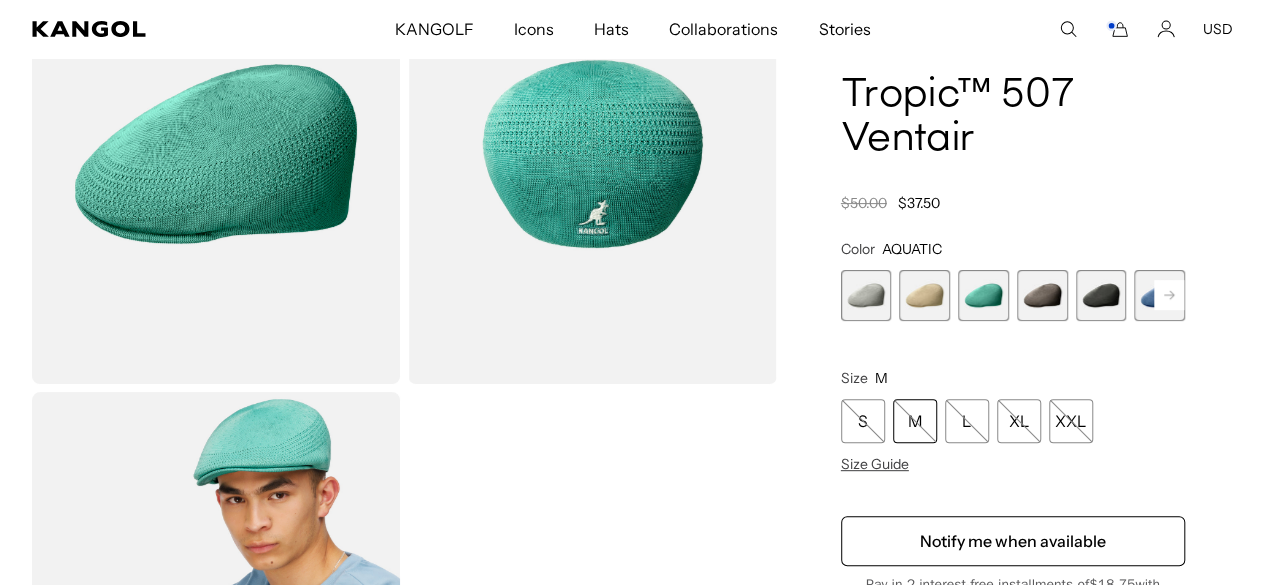 click at bounding box center [1042, 295] 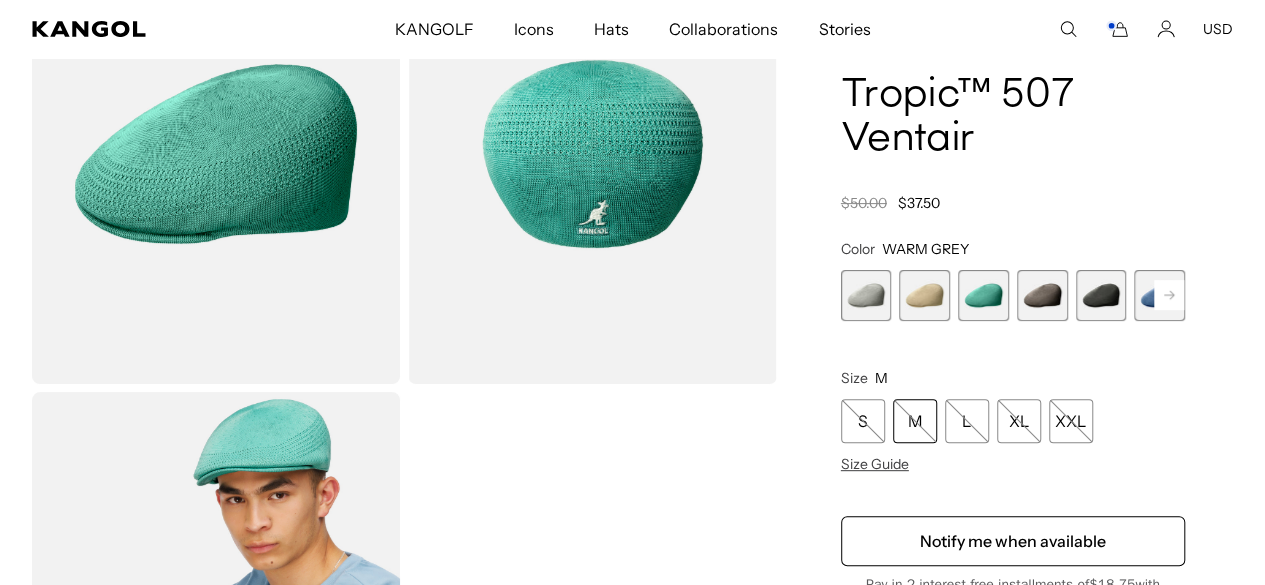 scroll, scrollTop: 0, scrollLeft: 412, axis: horizontal 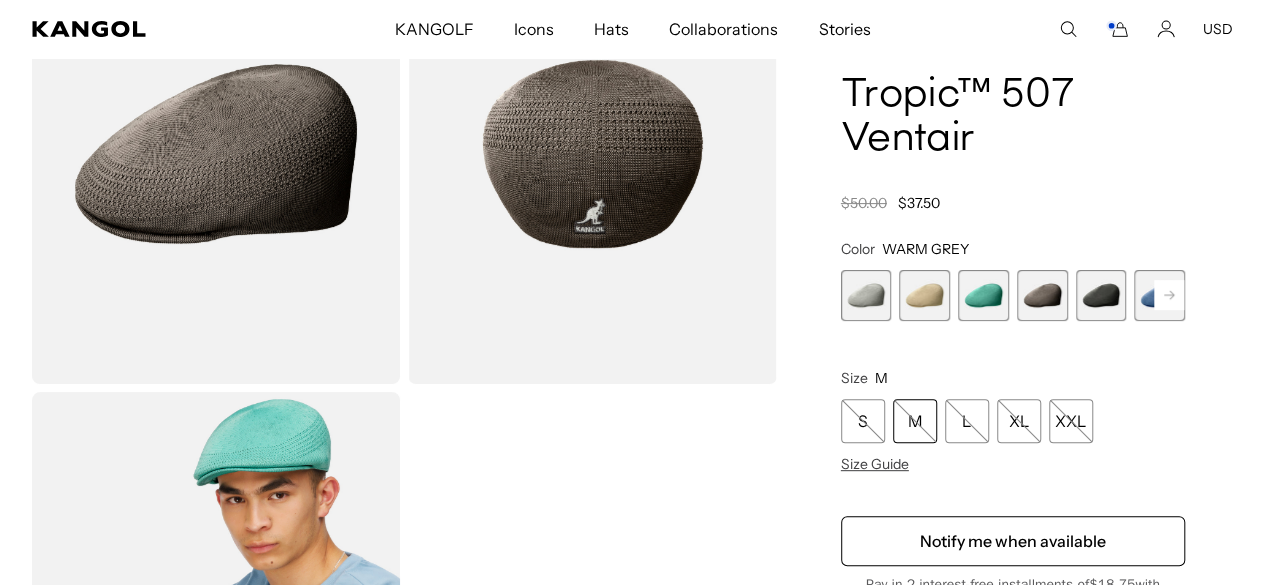 click 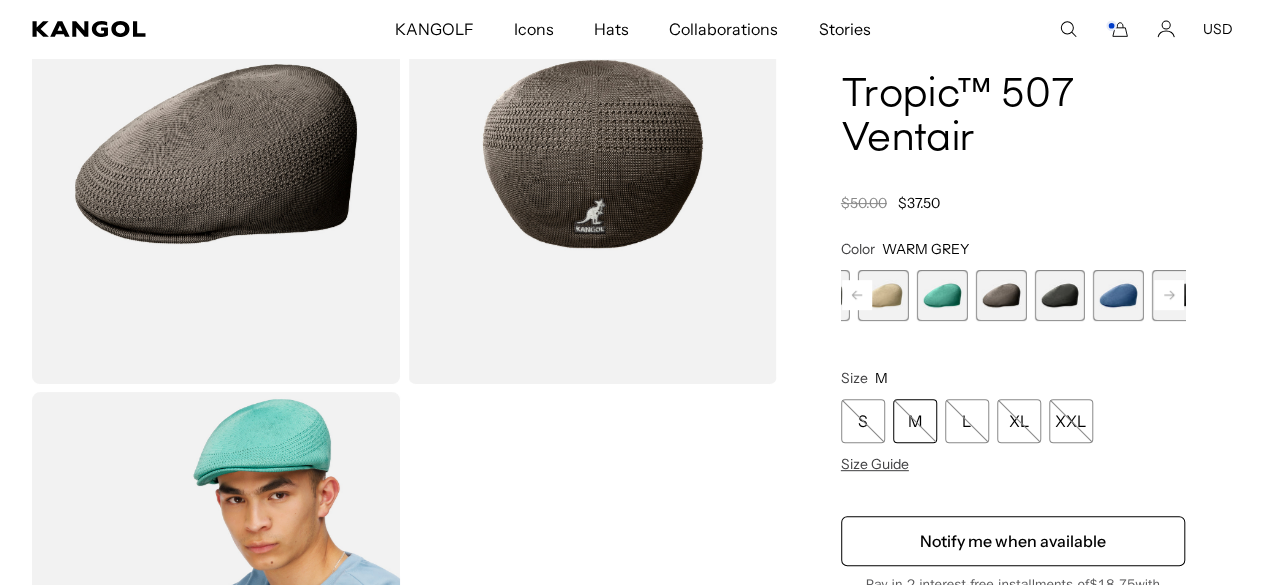 click 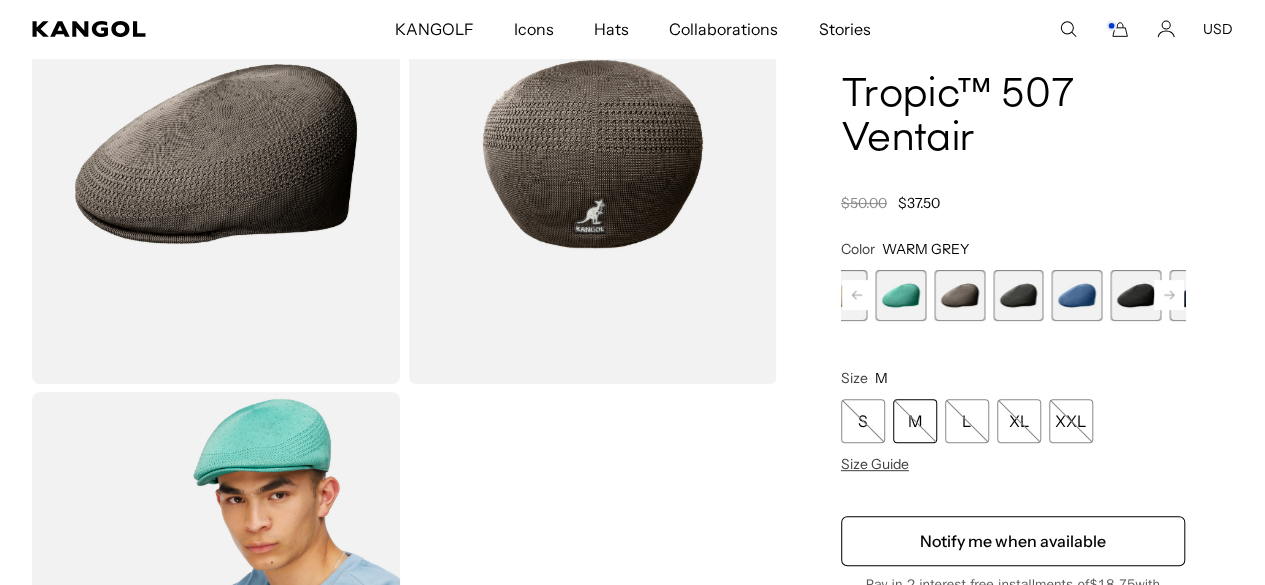 scroll, scrollTop: 0, scrollLeft: 0, axis: both 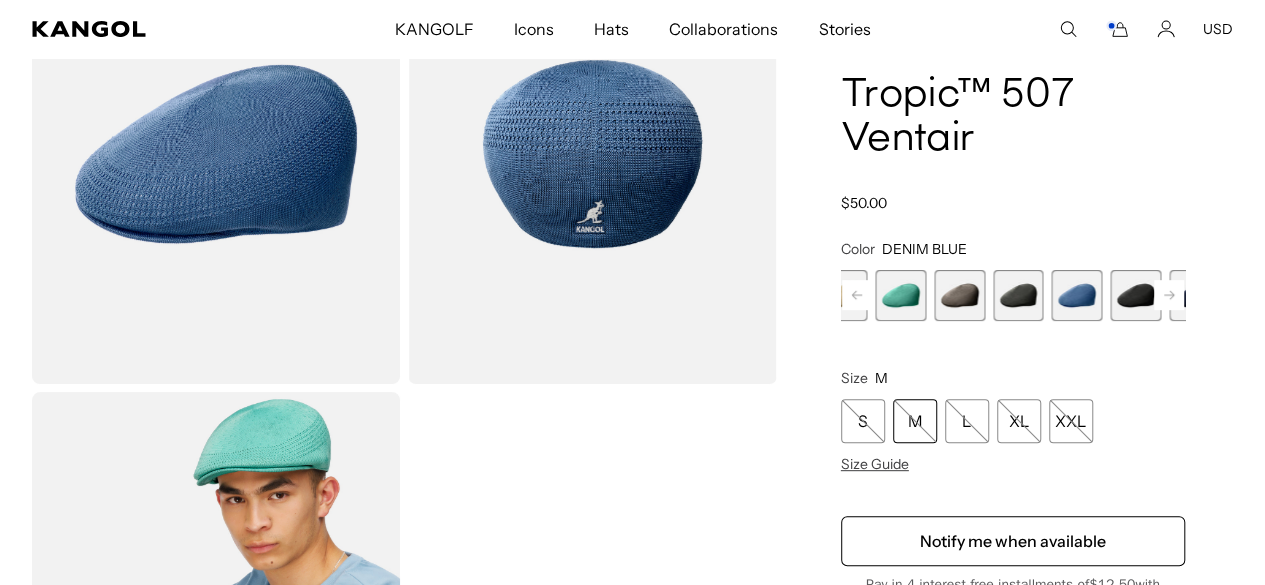 click 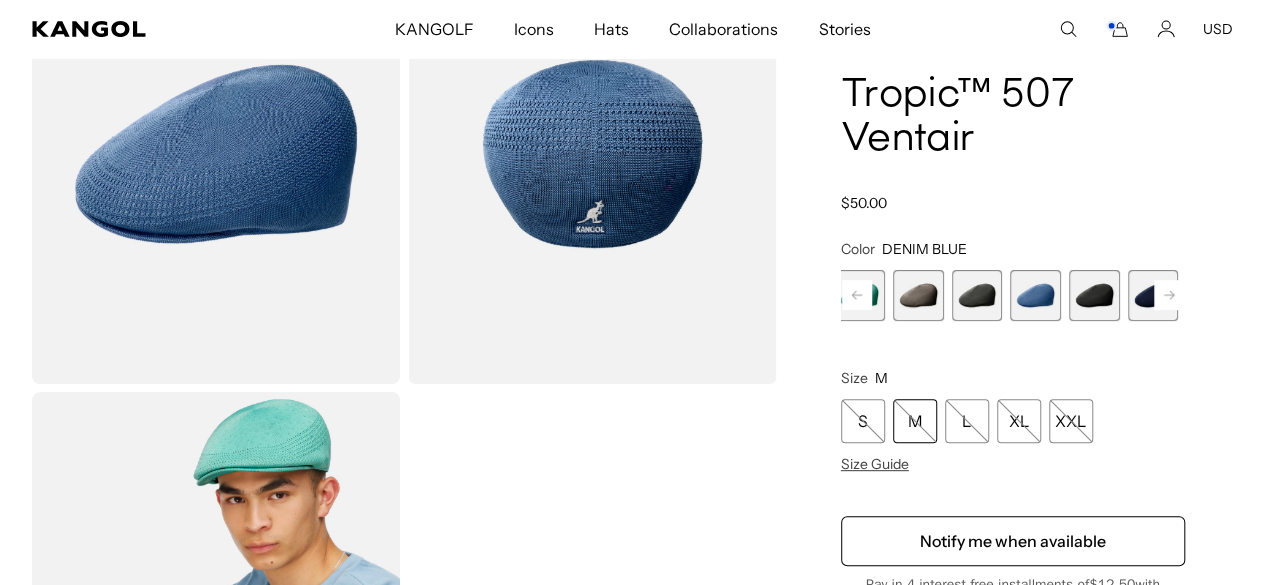 click 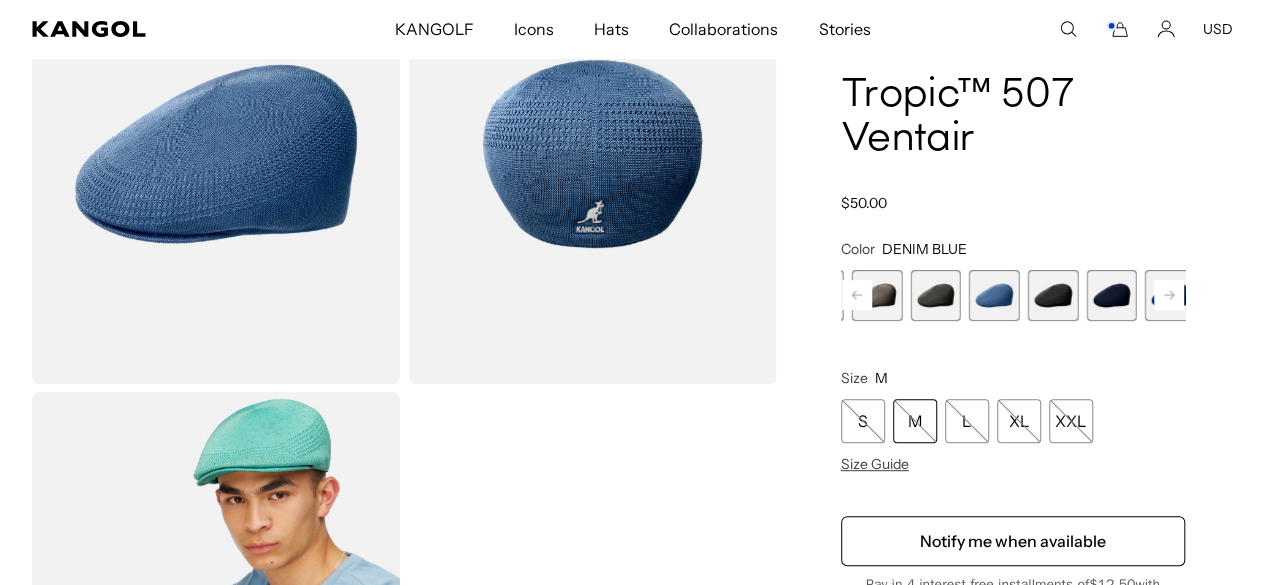 click 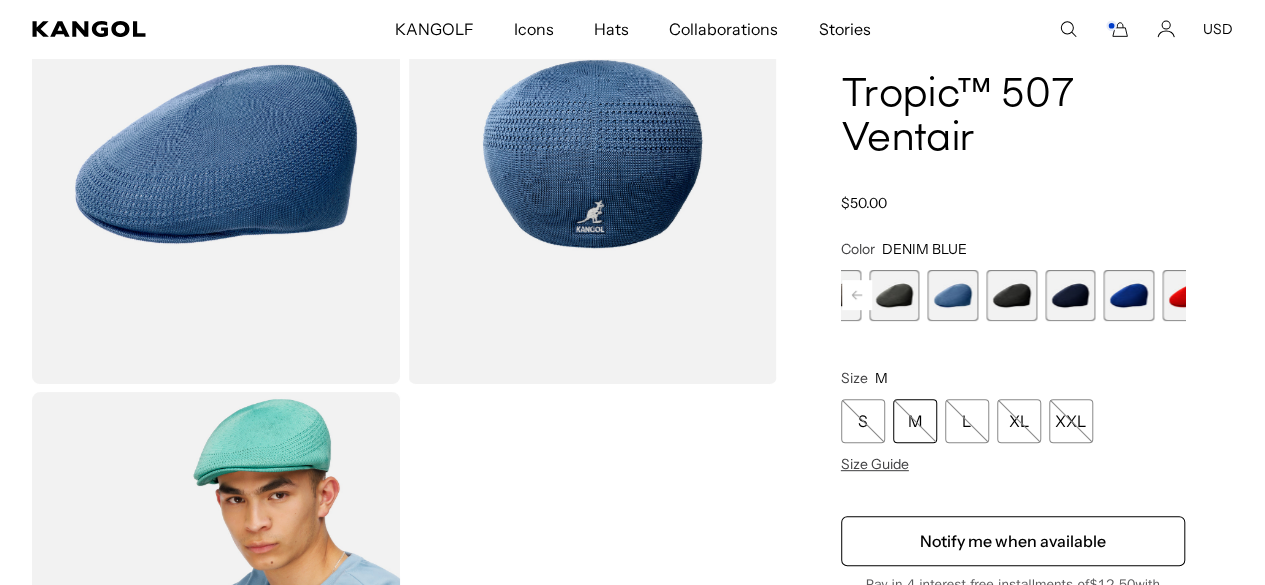 click at bounding box center (1246, 295) 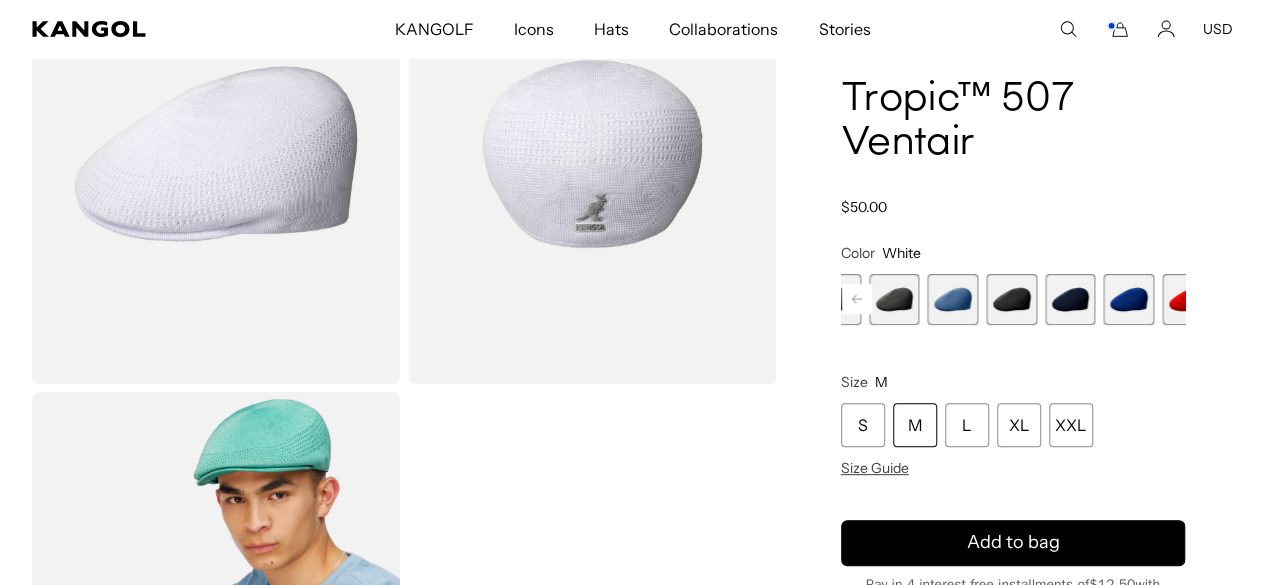 click at bounding box center (1187, 299) 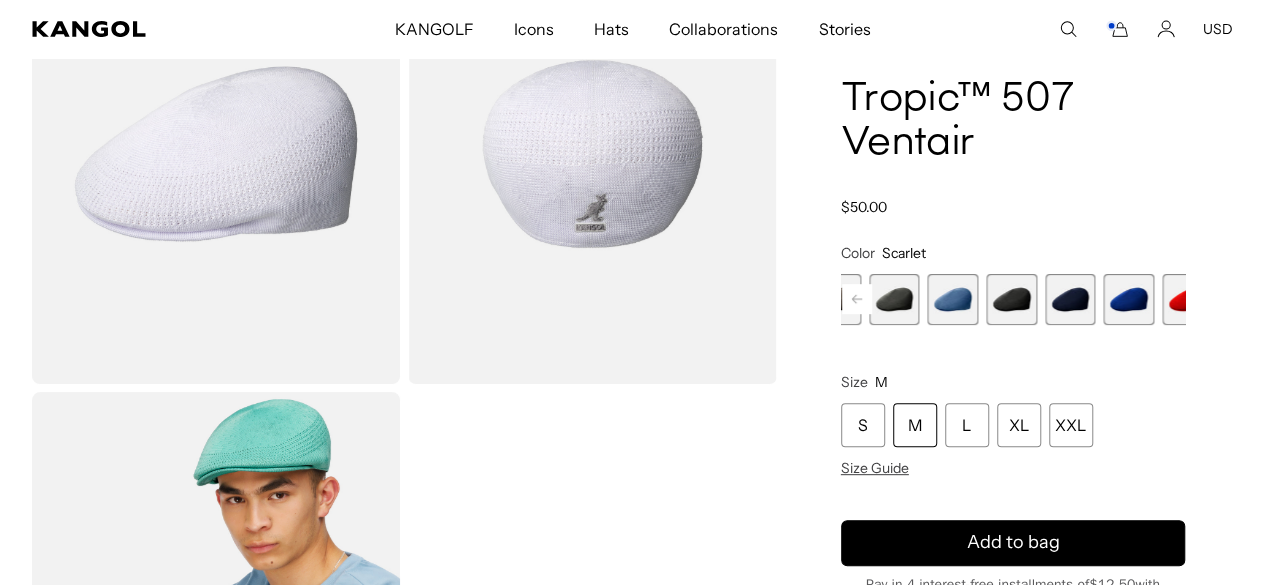 scroll, scrollTop: 0, scrollLeft: 412, axis: horizontal 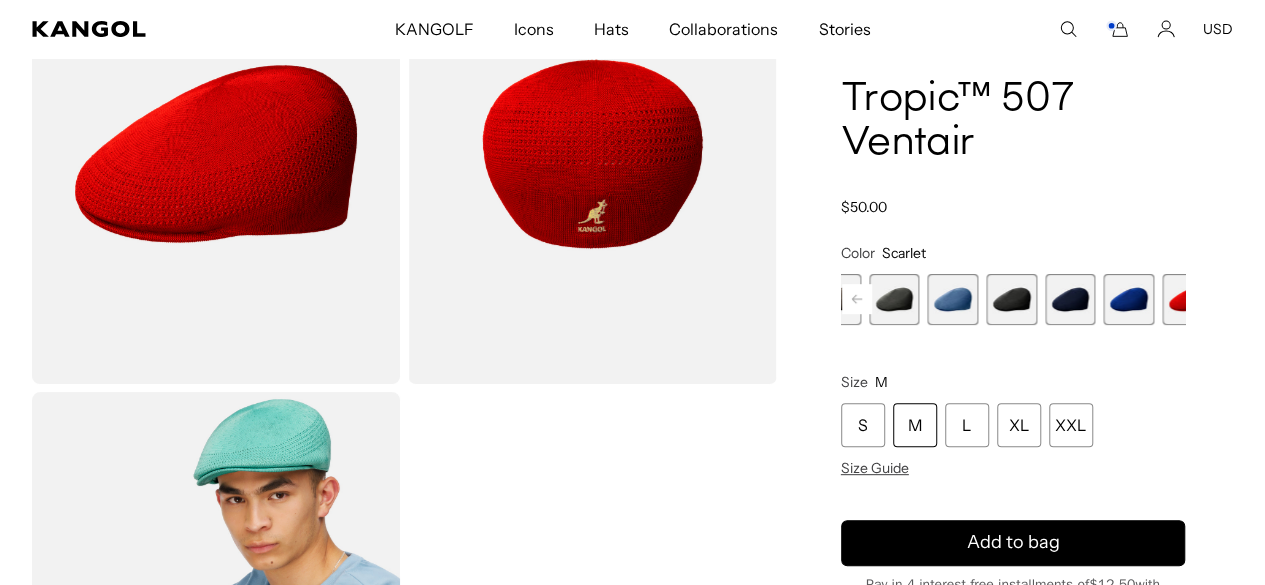 click 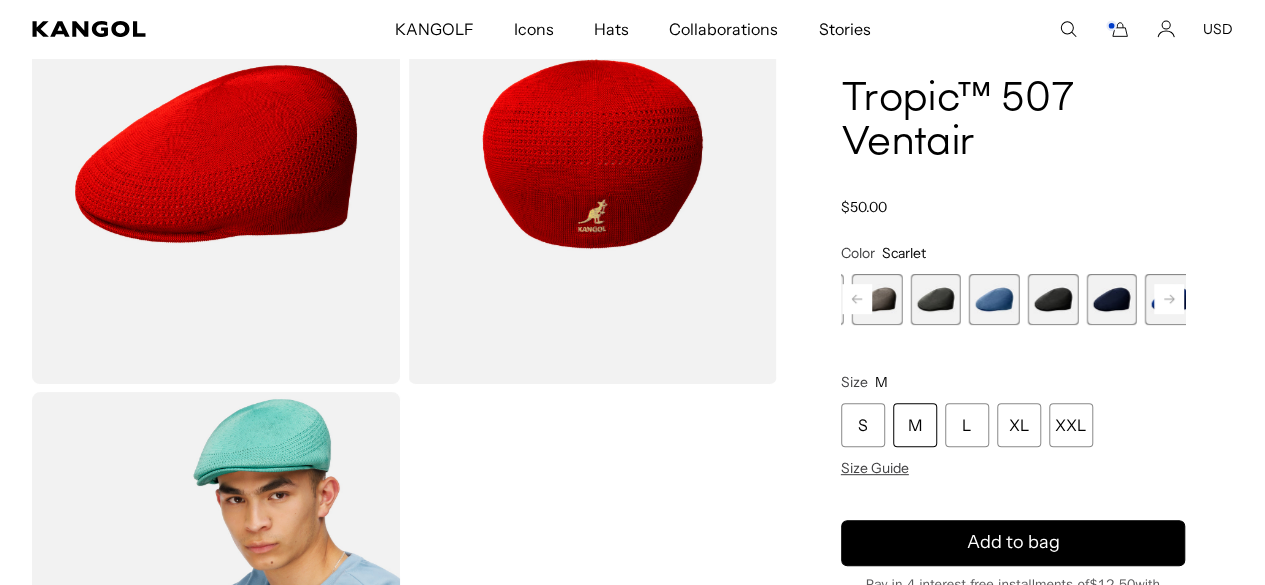 click 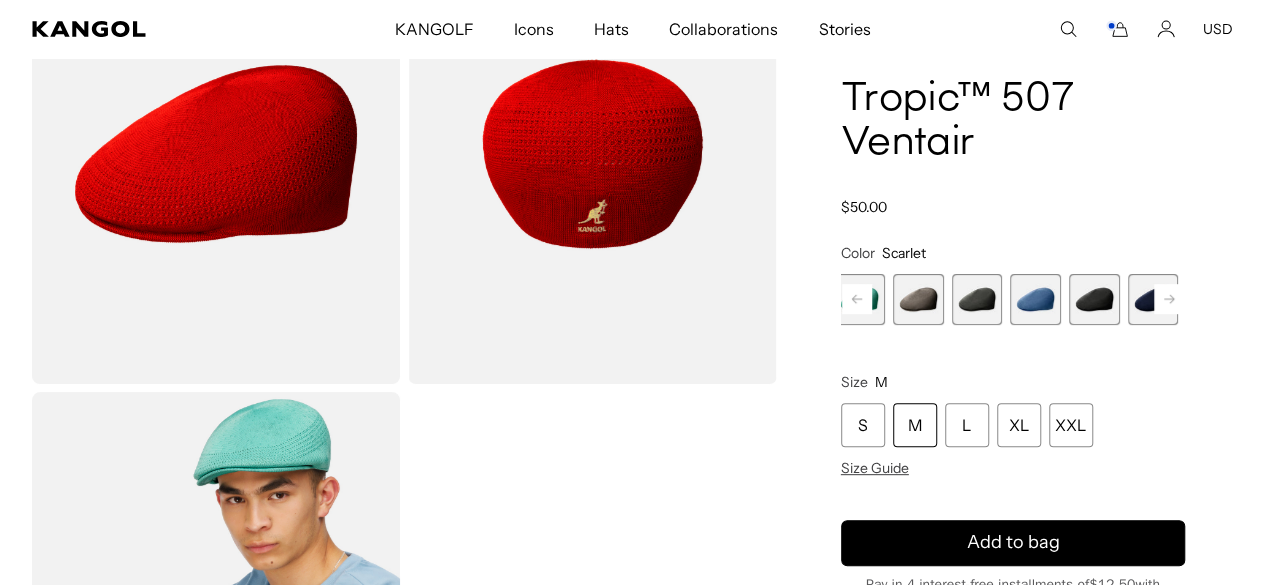 click 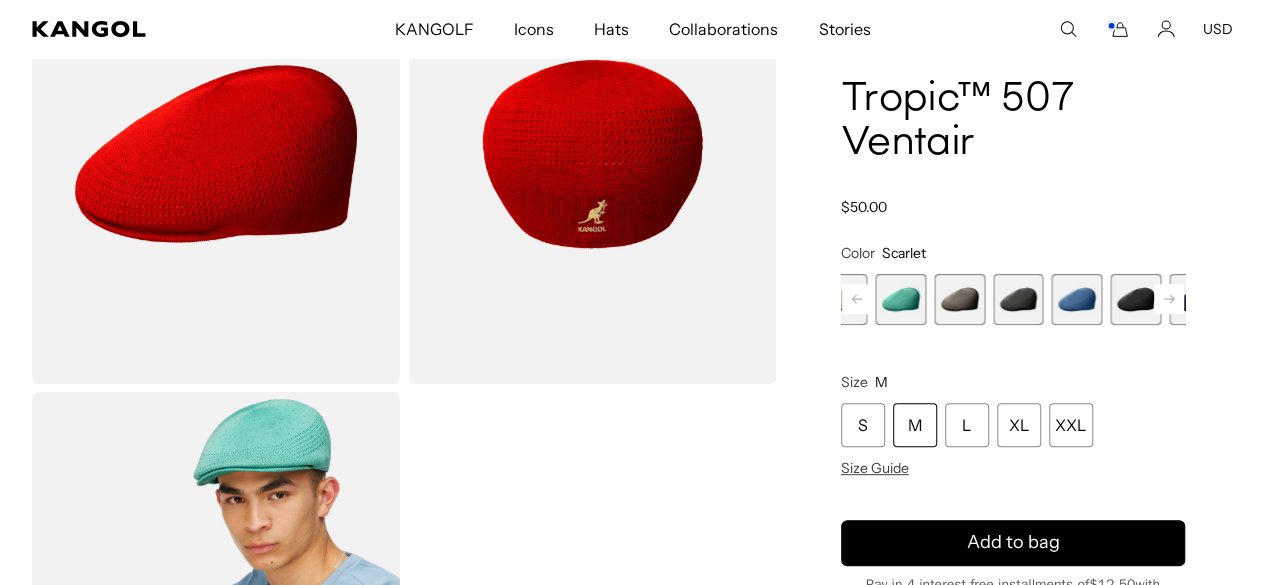 click 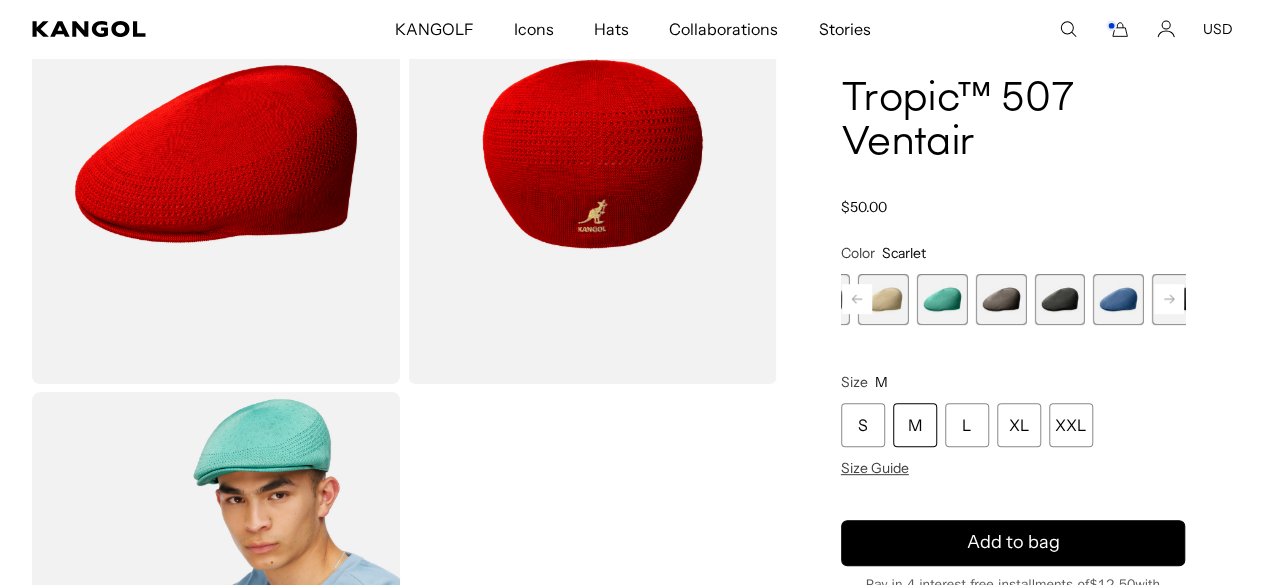 click 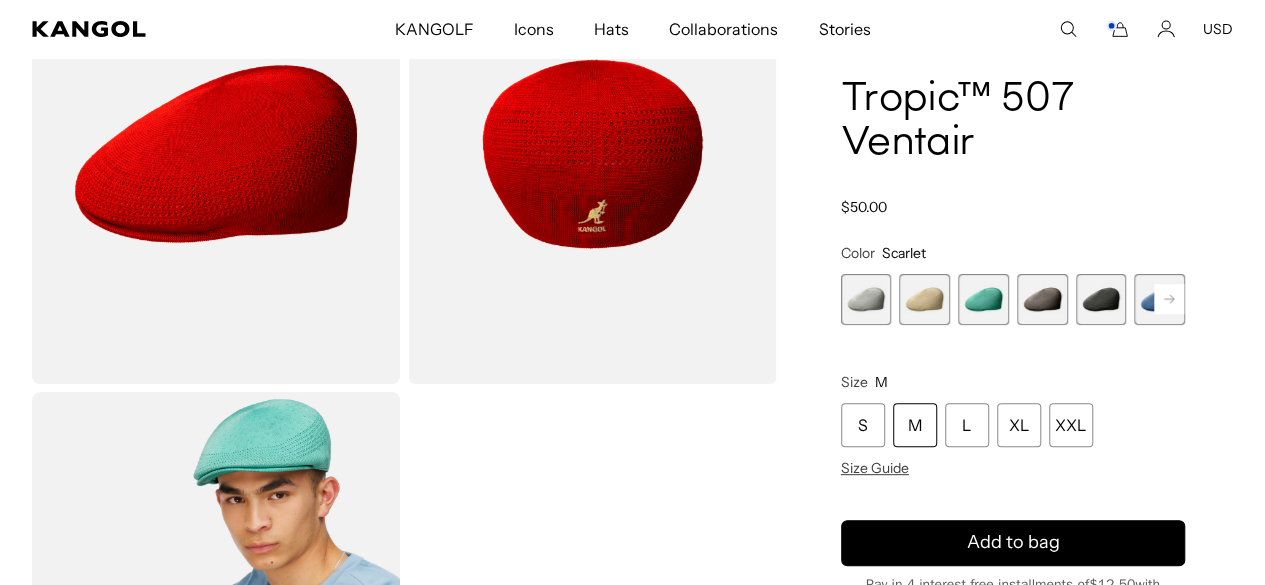 click at bounding box center [983, 299] 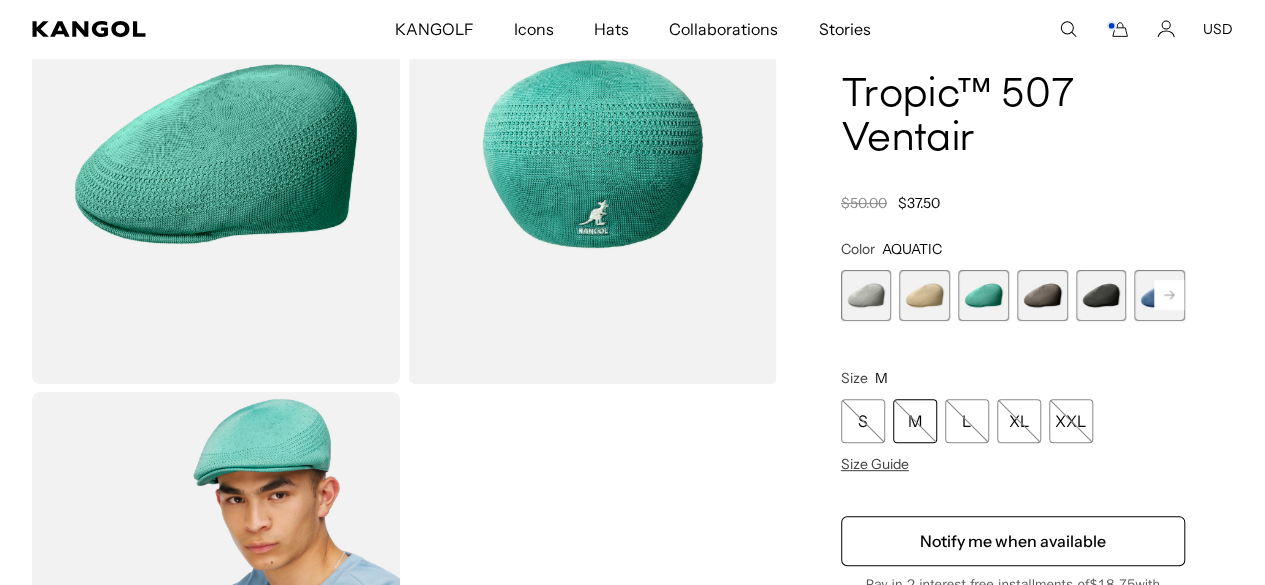 scroll, scrollTop: 0, scrollLeft: 412, axis: horizontal 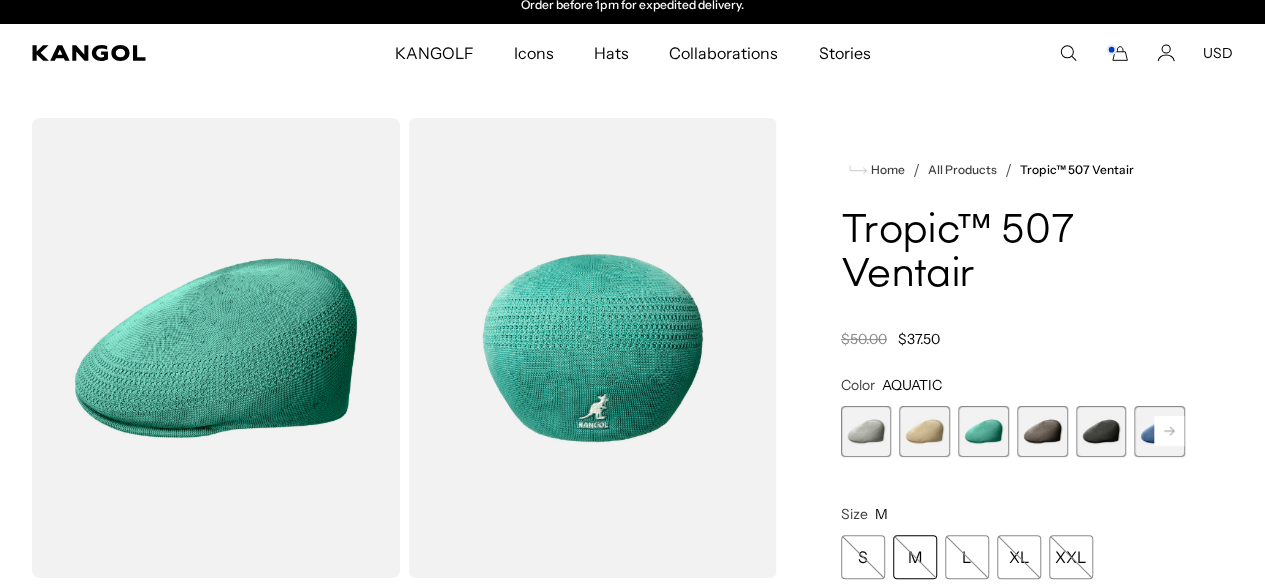 click 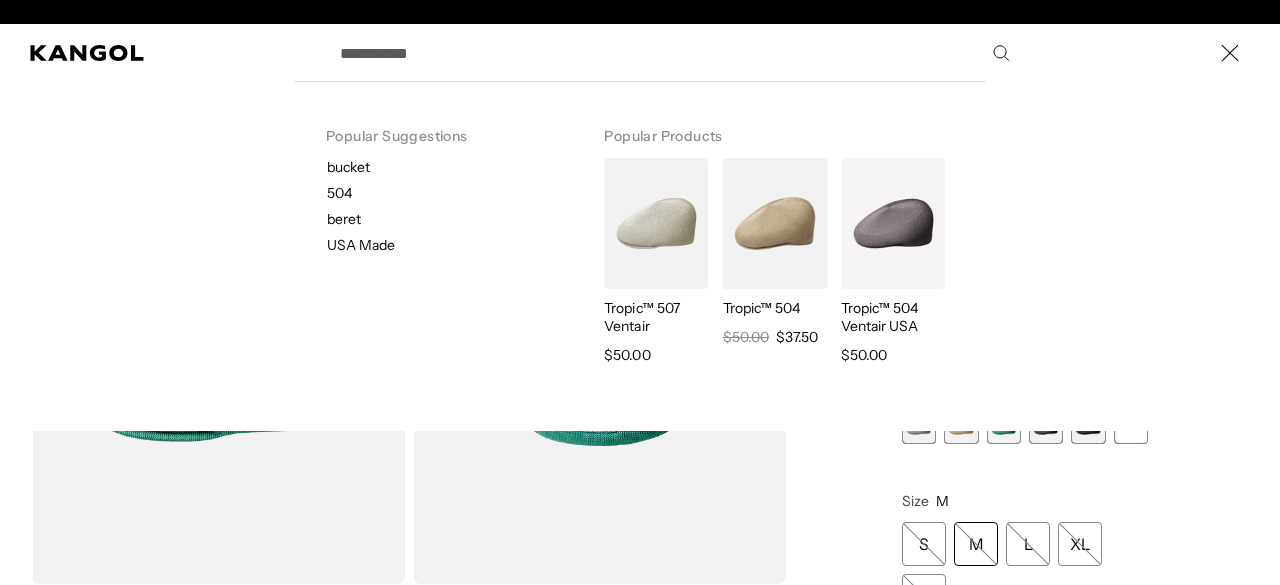 scroll, scrollTop: 0, scrollLeft: 0, axis: both 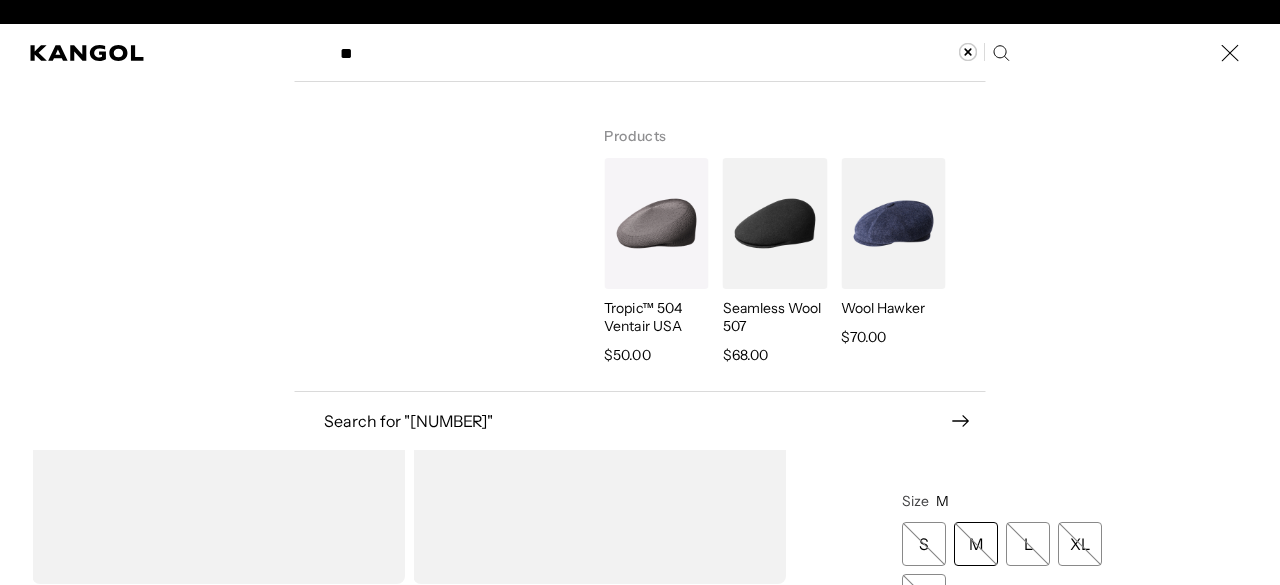 type on "*" 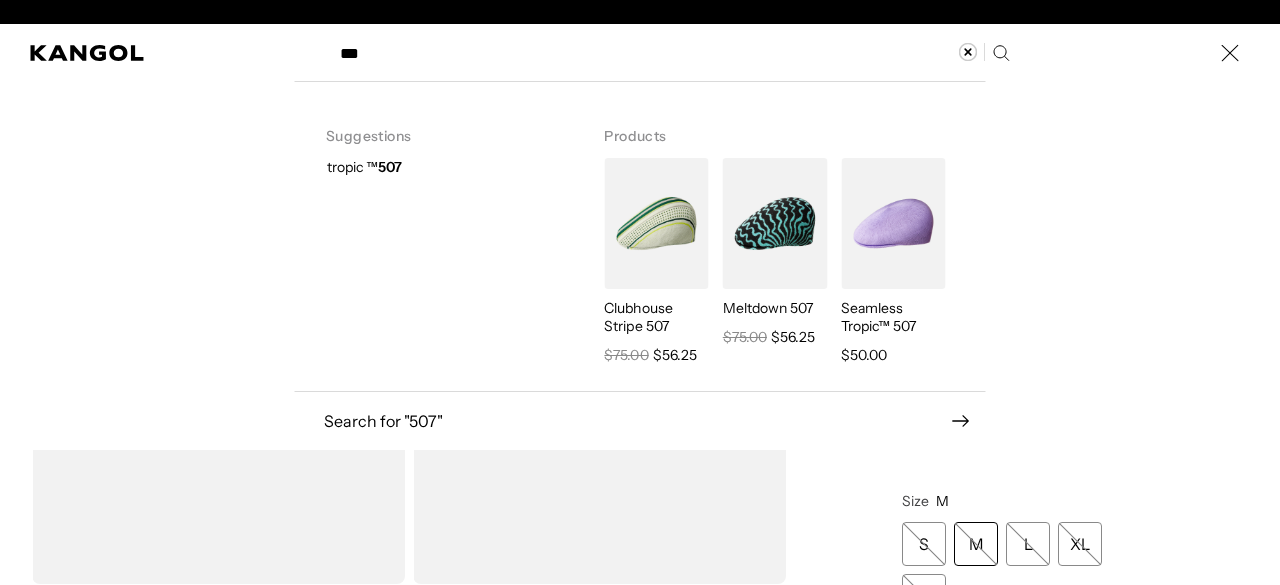 scroll, scrollTop: 0, scrollLeft: 412, axis: horizontal 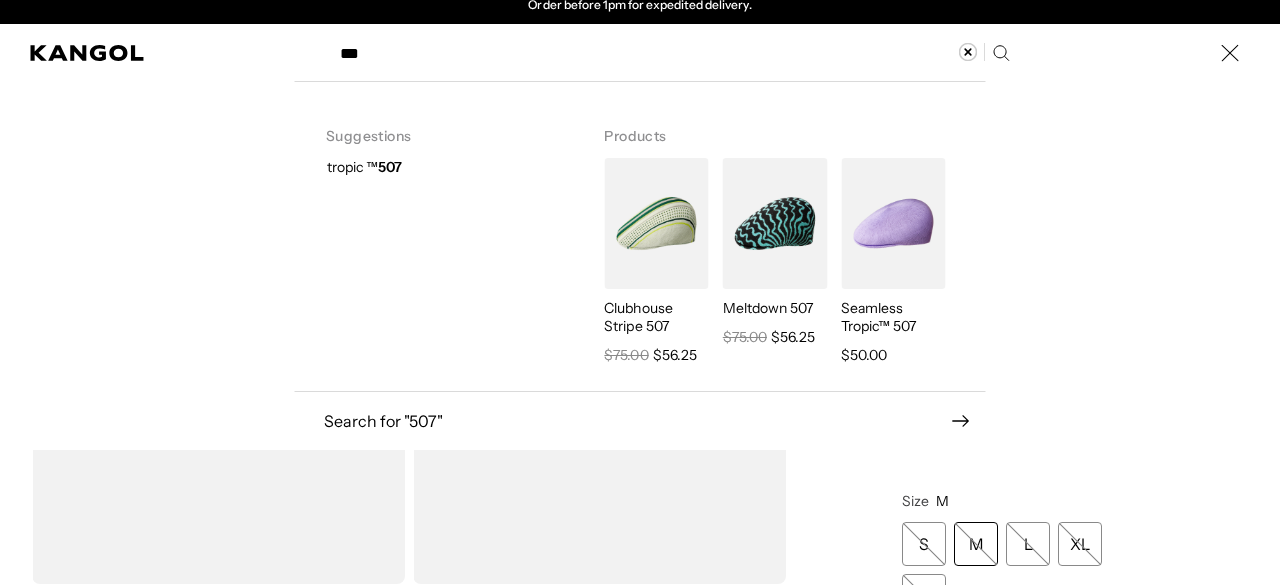 type on "***" 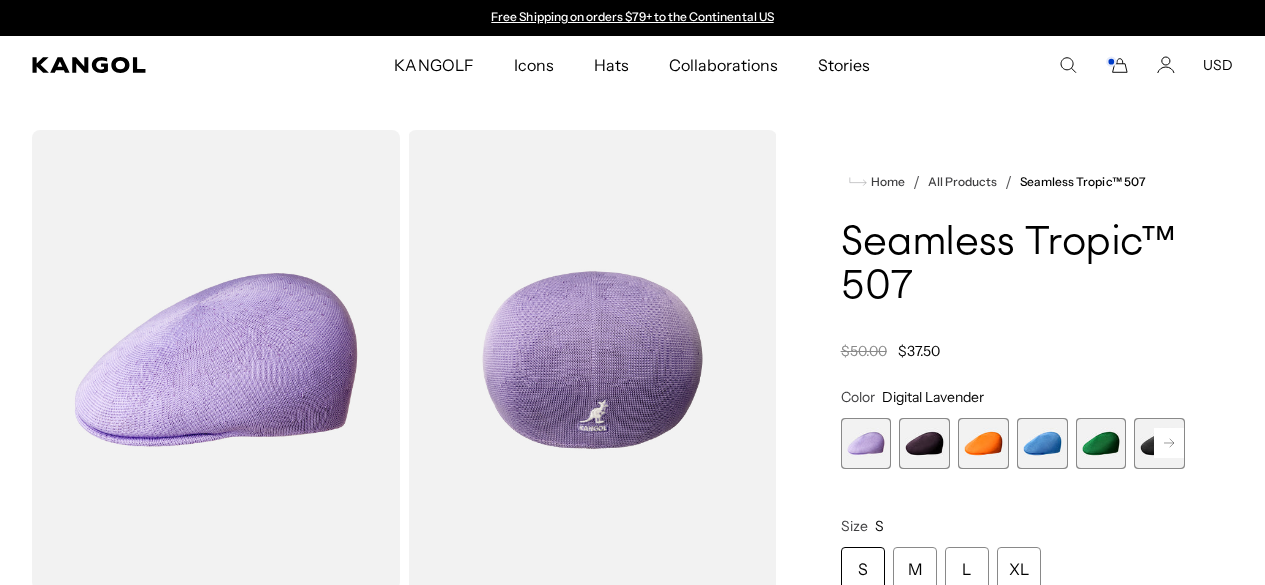 scroll, scrollTop: 0, scrollLeft: 0, axis: both 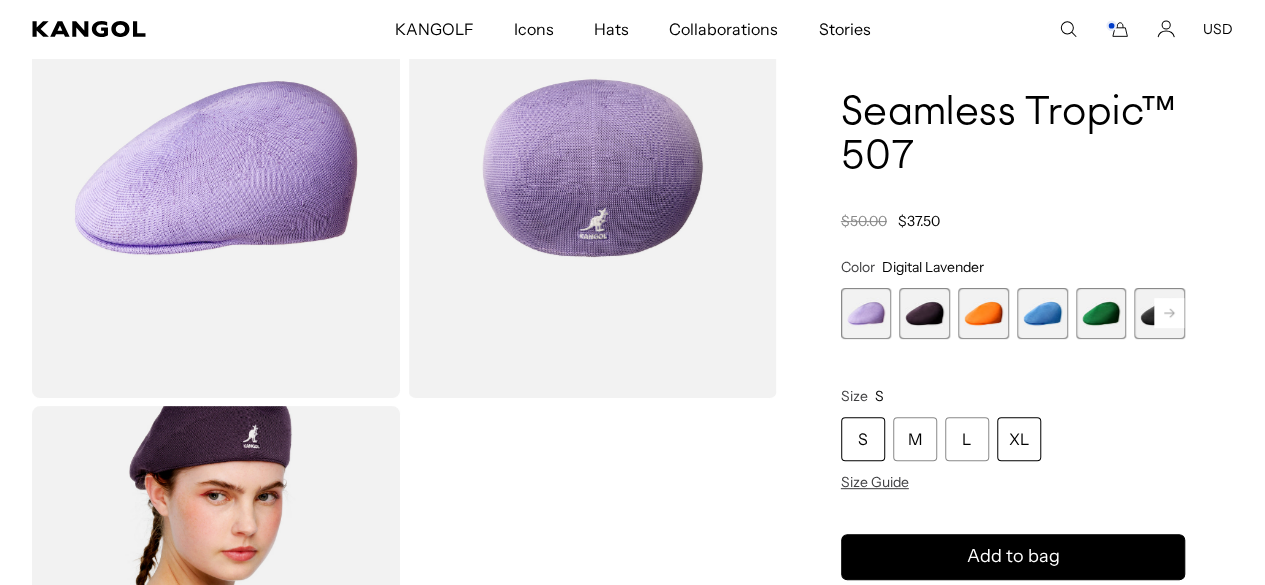 click on "XL" at bounding box center [1019, 439] 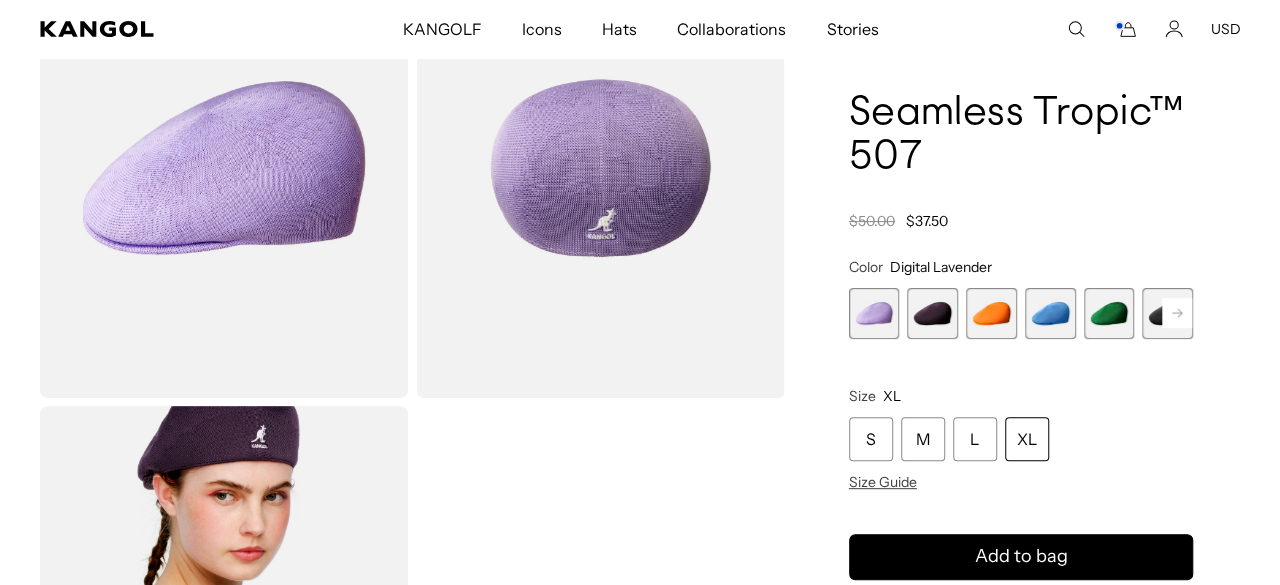 scroll, scrollTop: 0, scrollLeft: 0, axis: both 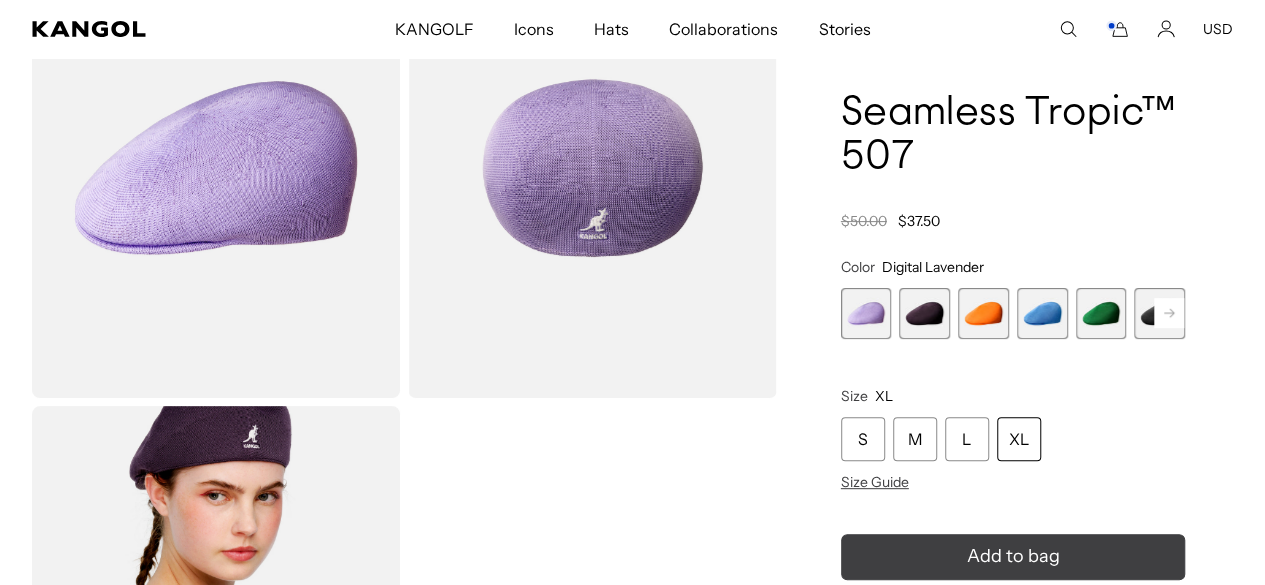 click on "Add to bag" at bounding box center [1012, 556] 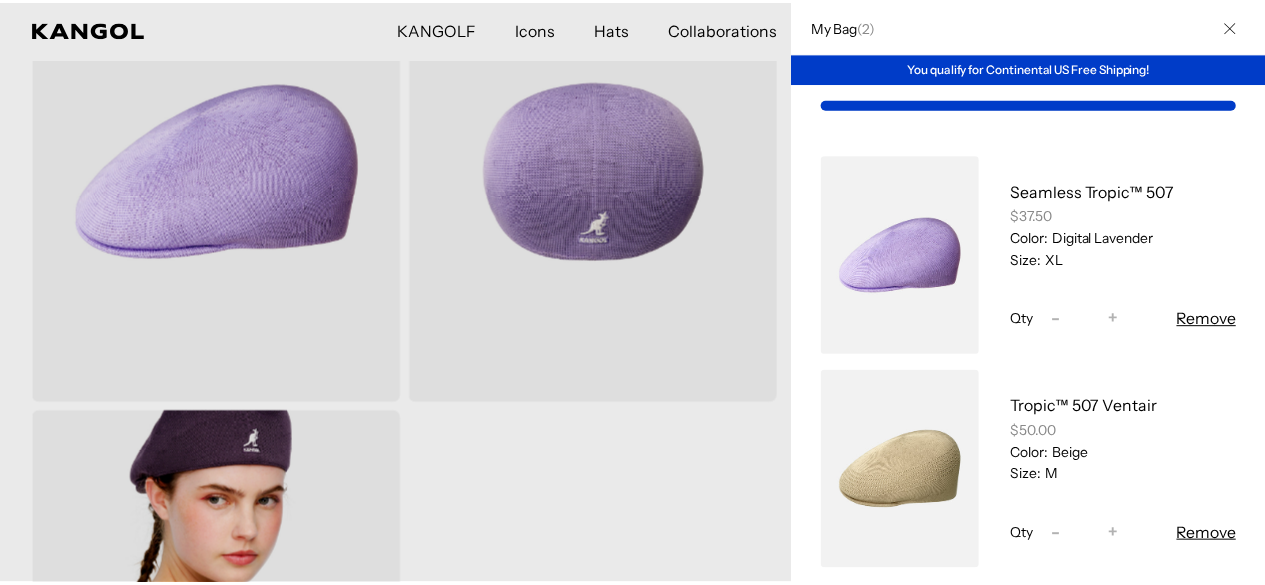 scroll, scrollTop: 0, scrollLeft: 412, axis: horizontal 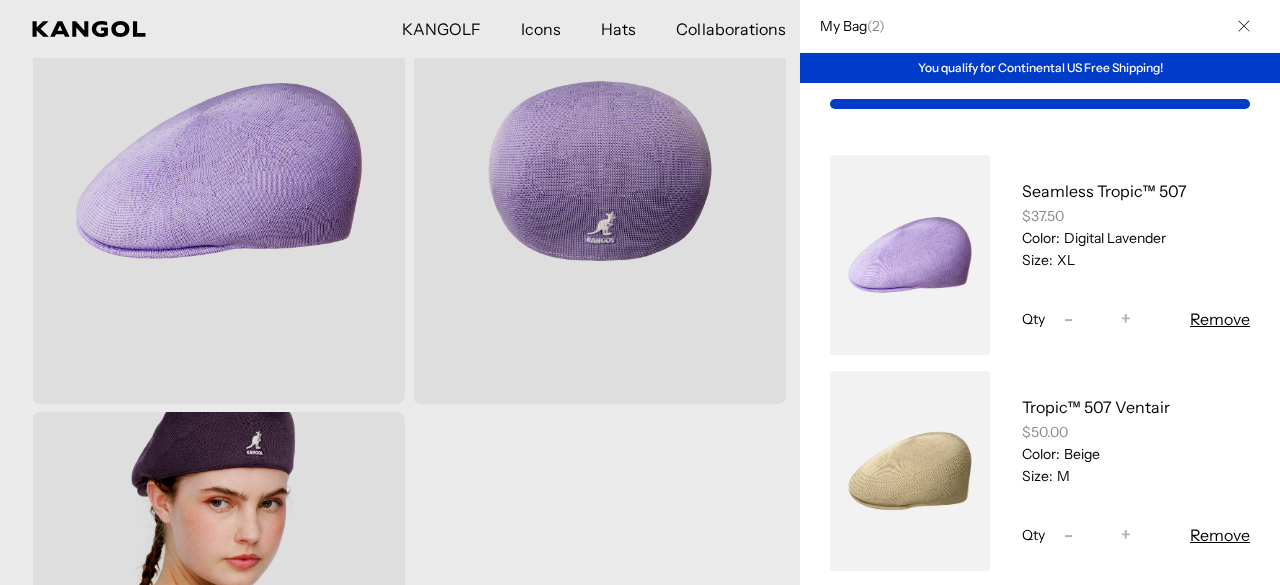 click at bounding box center [640, 292] 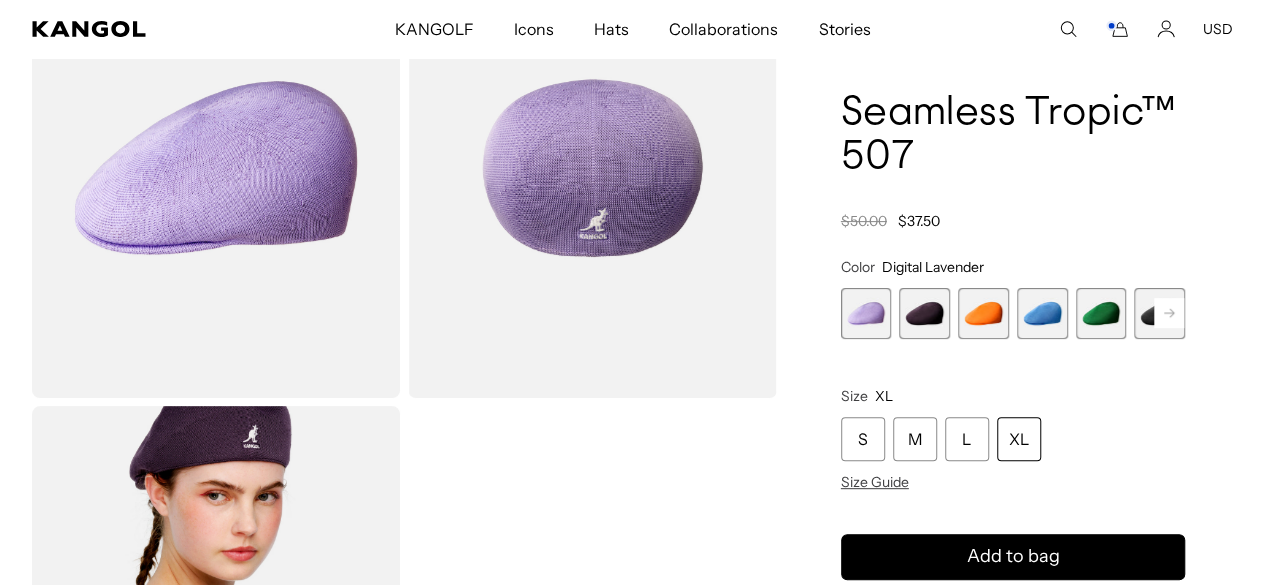 click 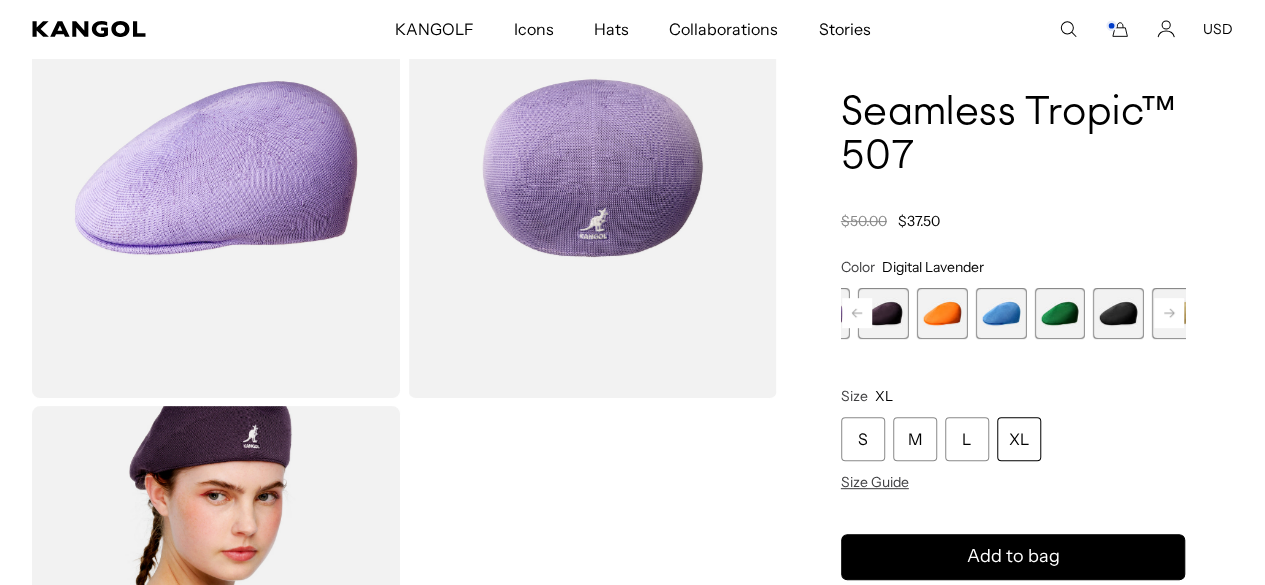 click at bounding box center (1000, 313) 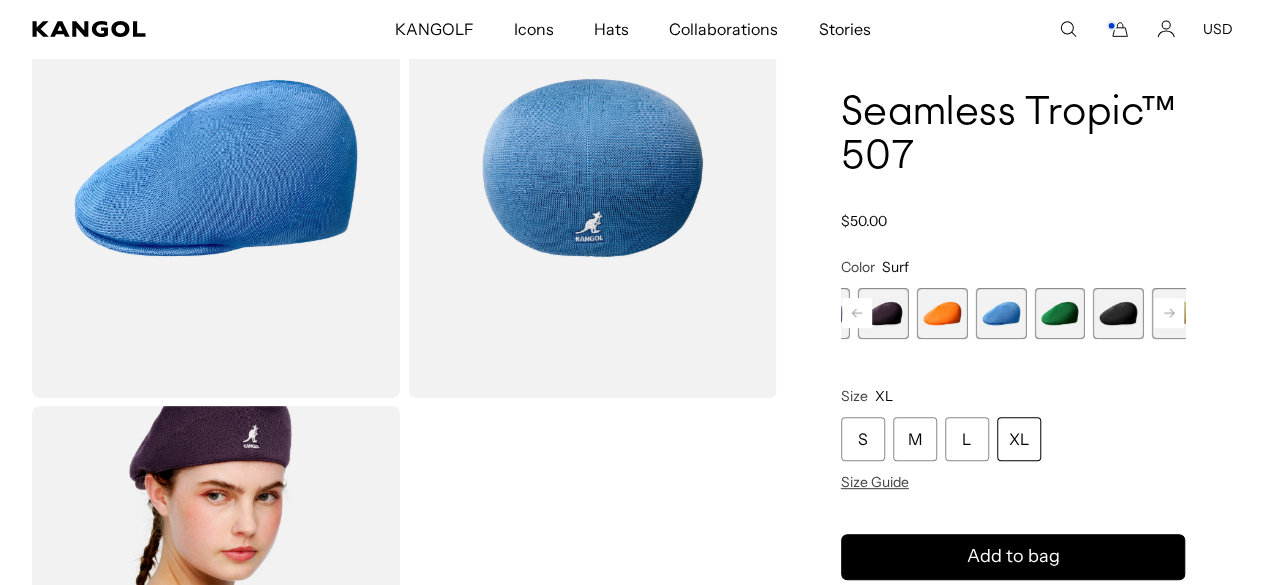 scroll, scrollTop: 0, scrollLeft: 412, axis: horizontal 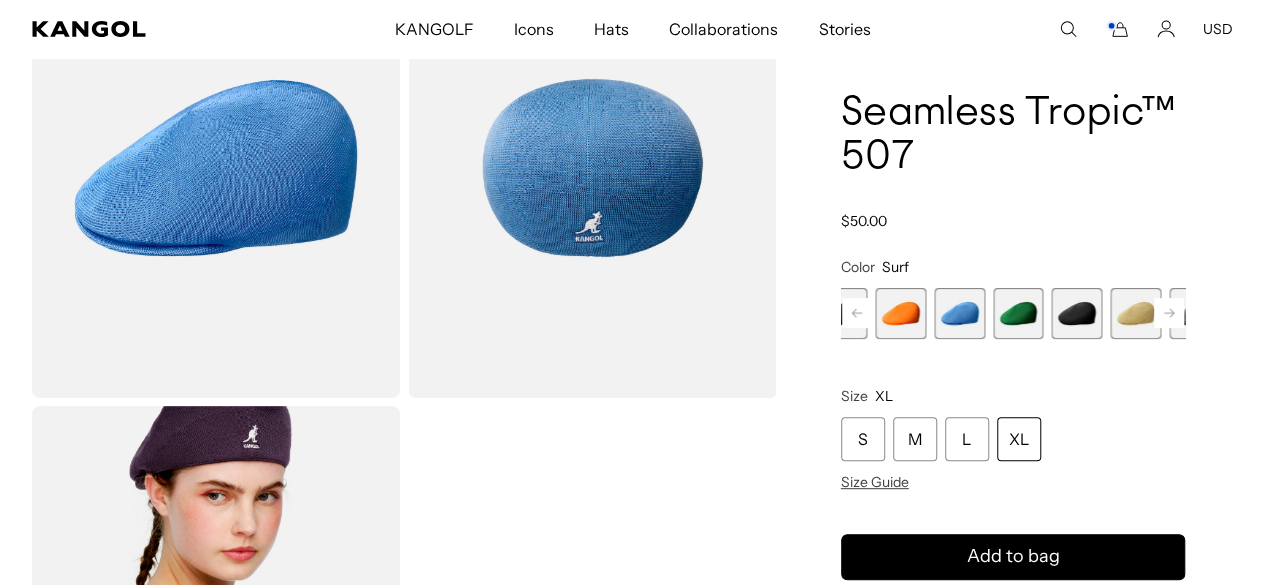 click at bounding box center [1135, 313] 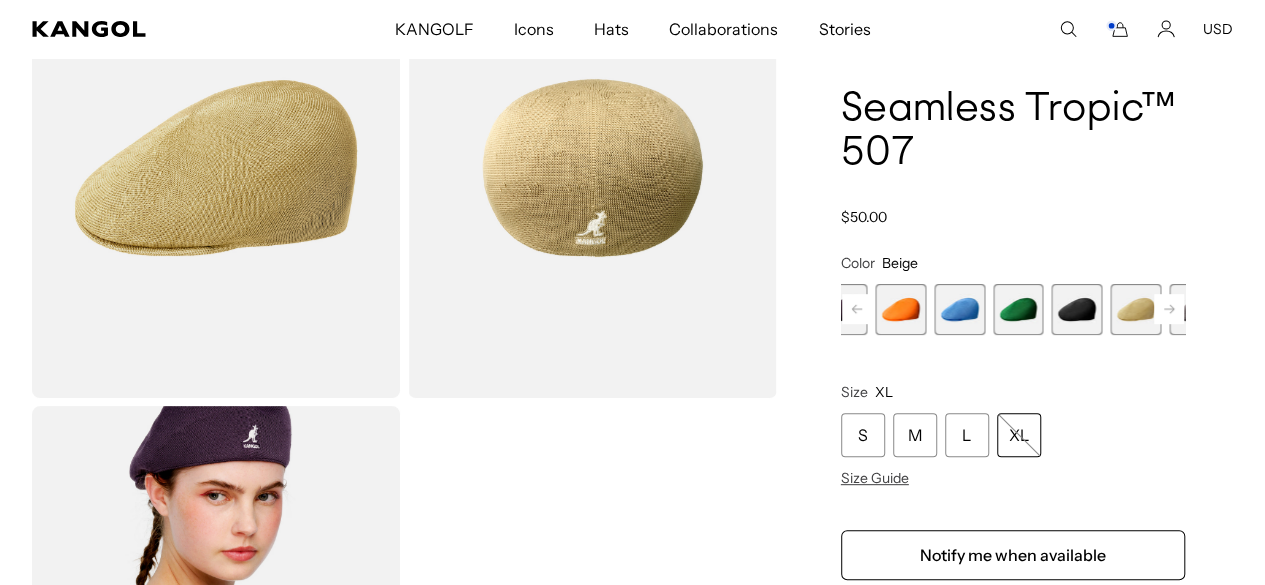click 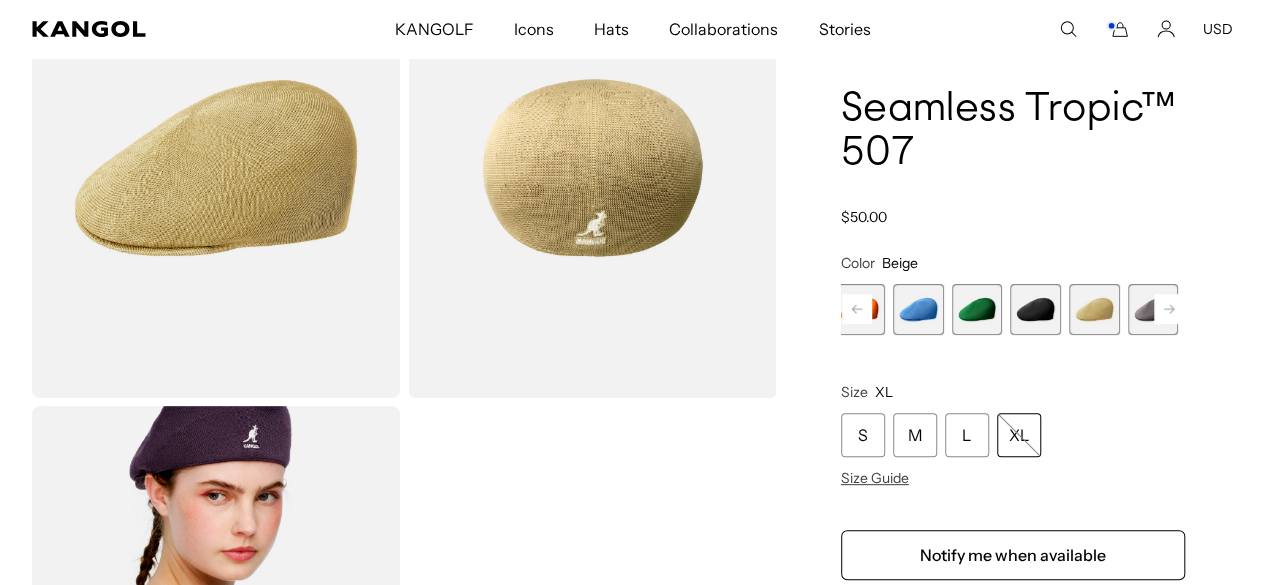 scroll, scrollTop: 0, scrollLeft: 412, axis: horizontal 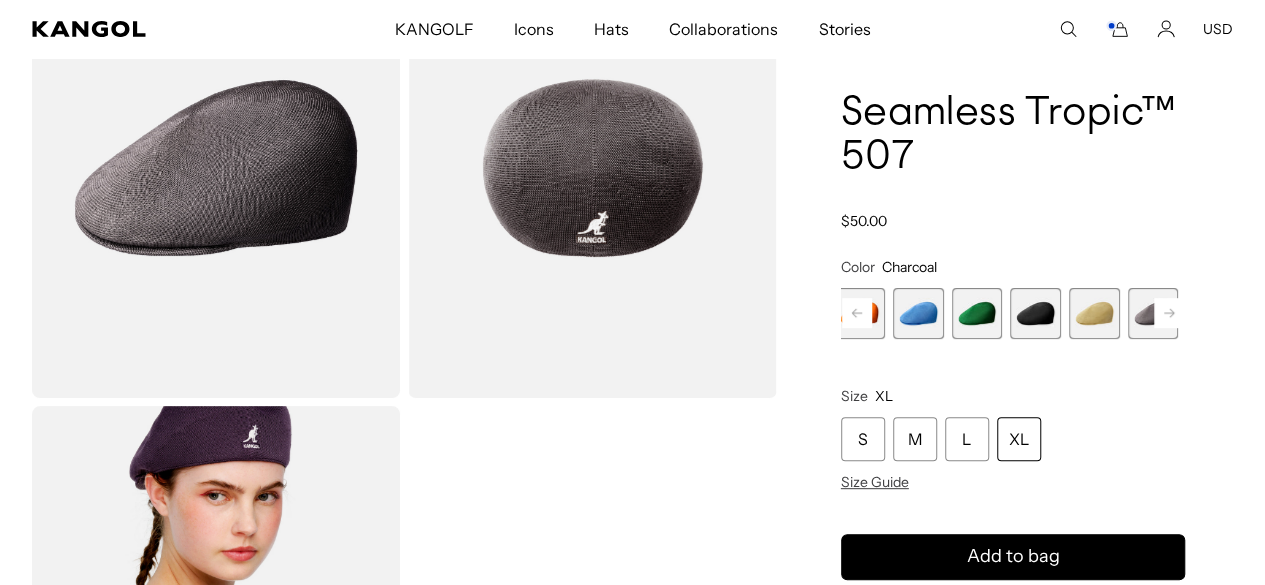 click 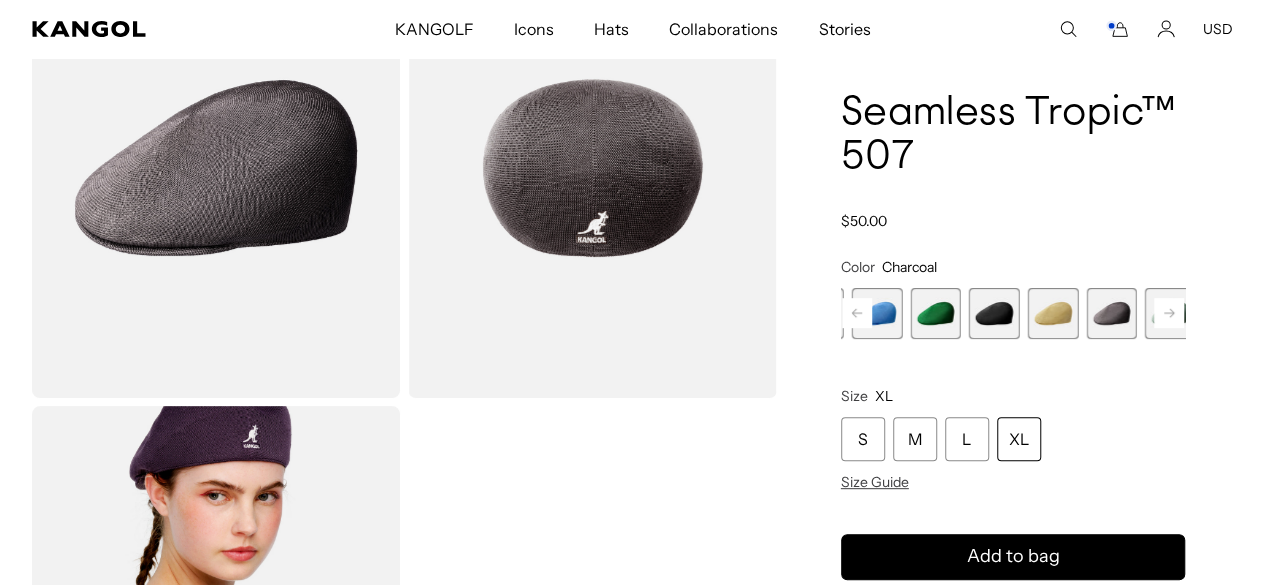 scroll, scrollTop: 0, scrollLeft: 0, axis: both 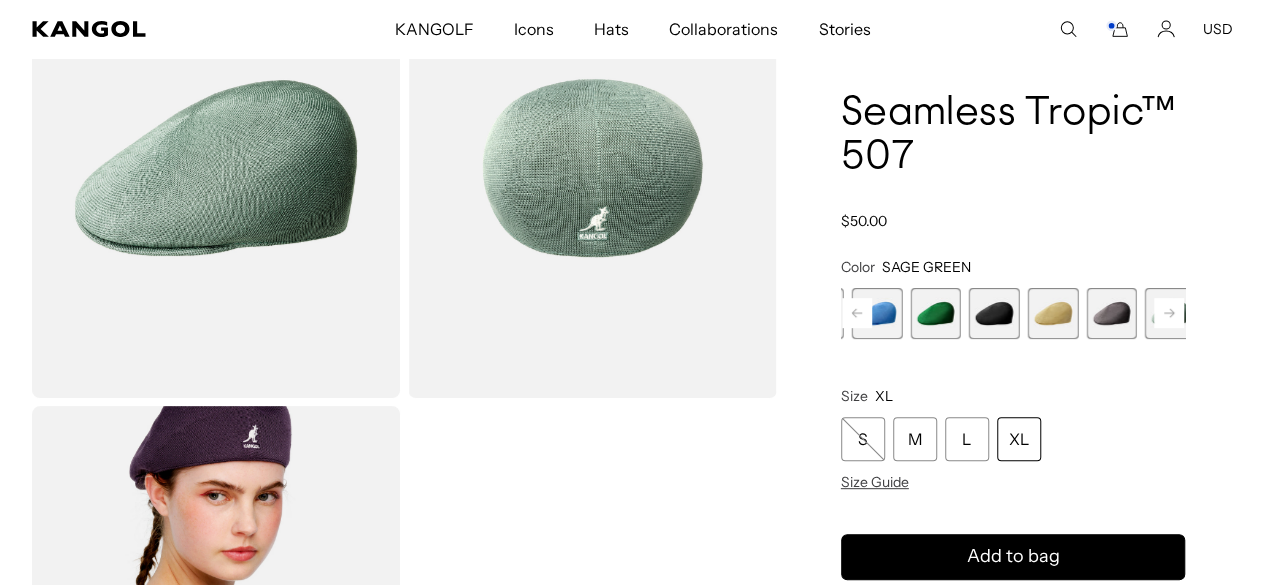 click on "XL" at bounding box center (1019, 439) 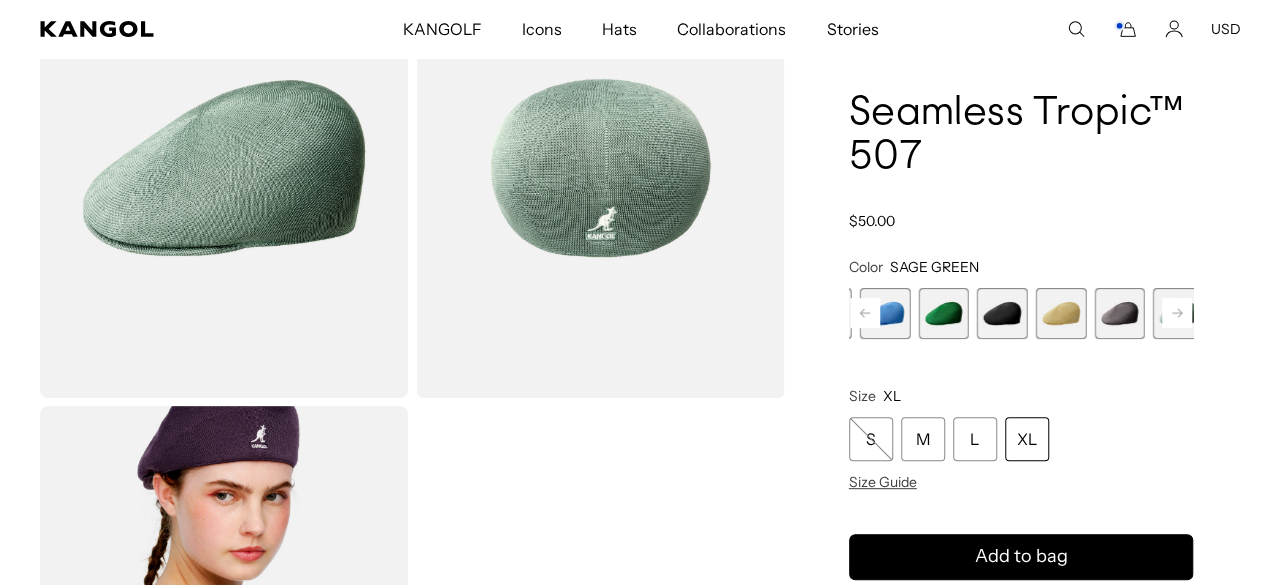 scroll, scrollTop: 0, scrollLeft: 412, axis: horizontal 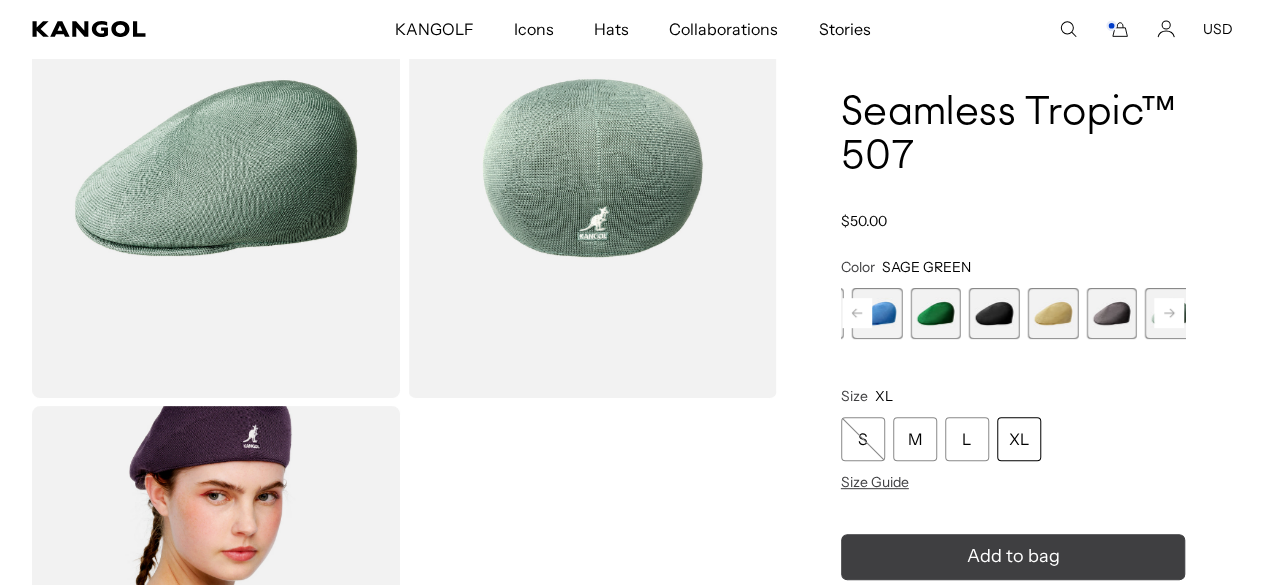 click on "Add to bag" at bounding box center [1012, 556] 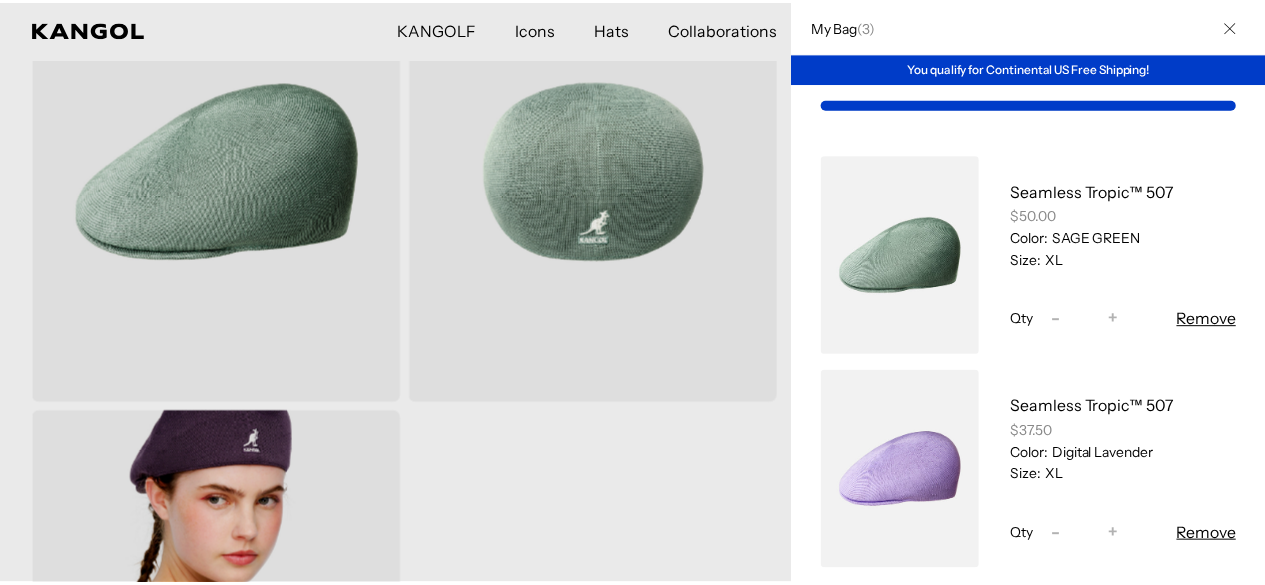 scroll, scrollTop: 0, scrollLeft: 0, axis: both 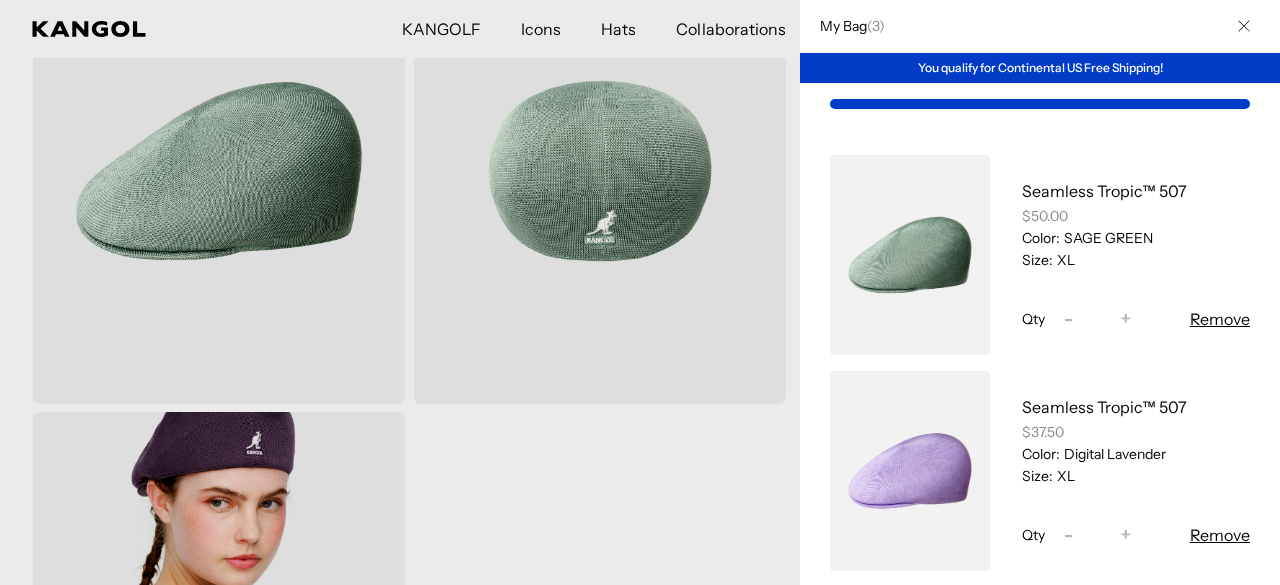 click at bounding box center [640, 292] 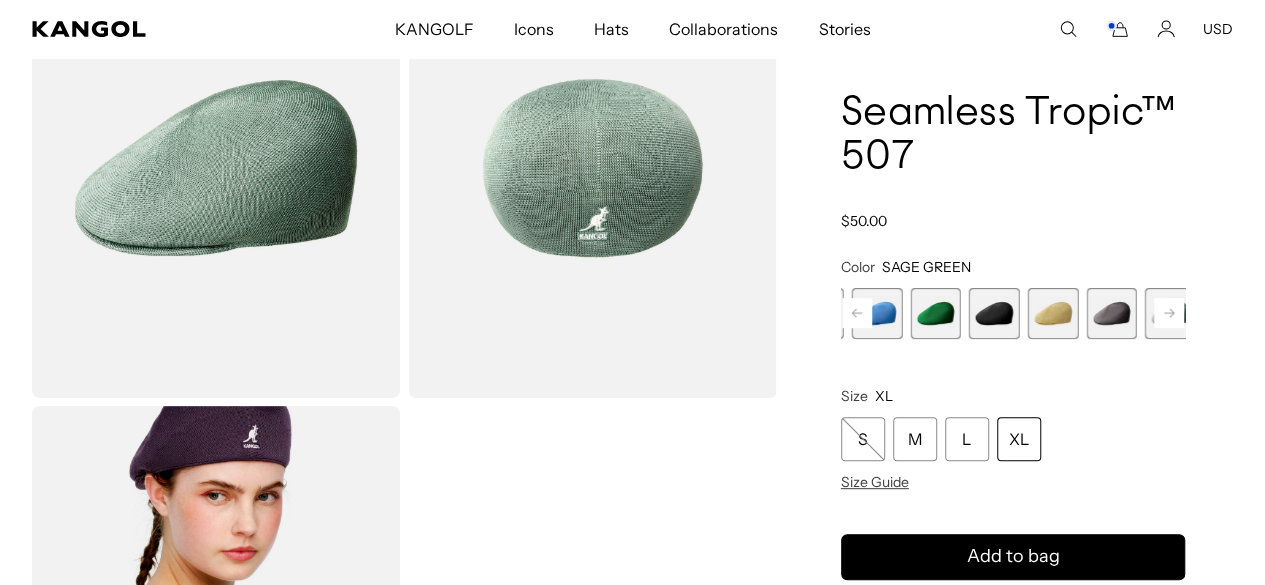click 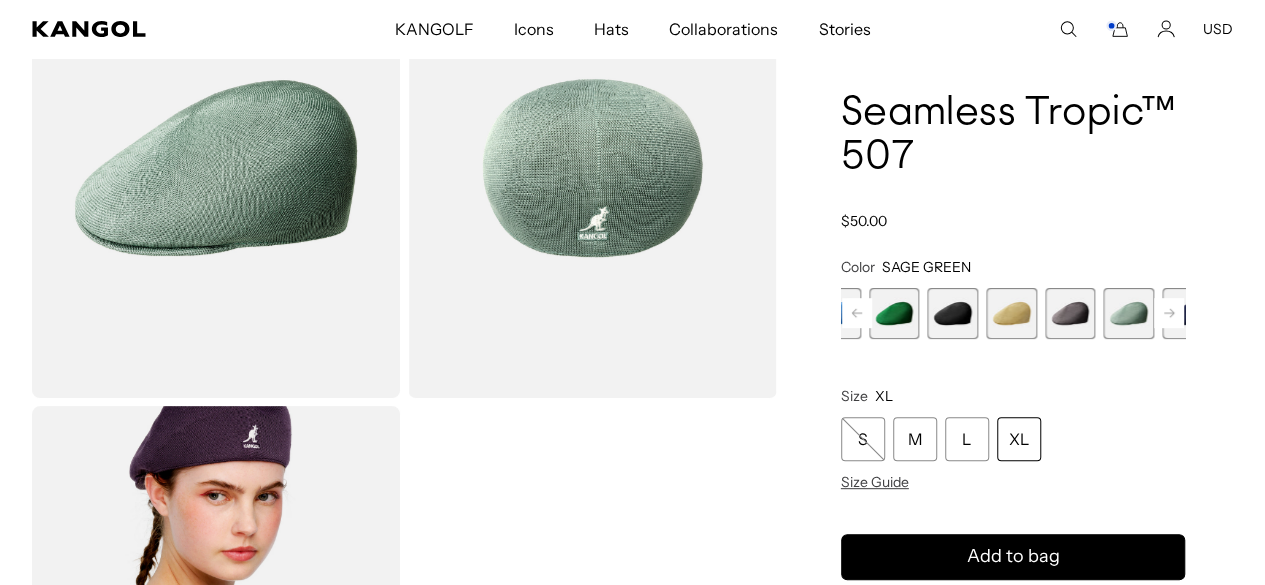 scroll, scrollTop: 0, scrollLeft: 412, axis: horizontal 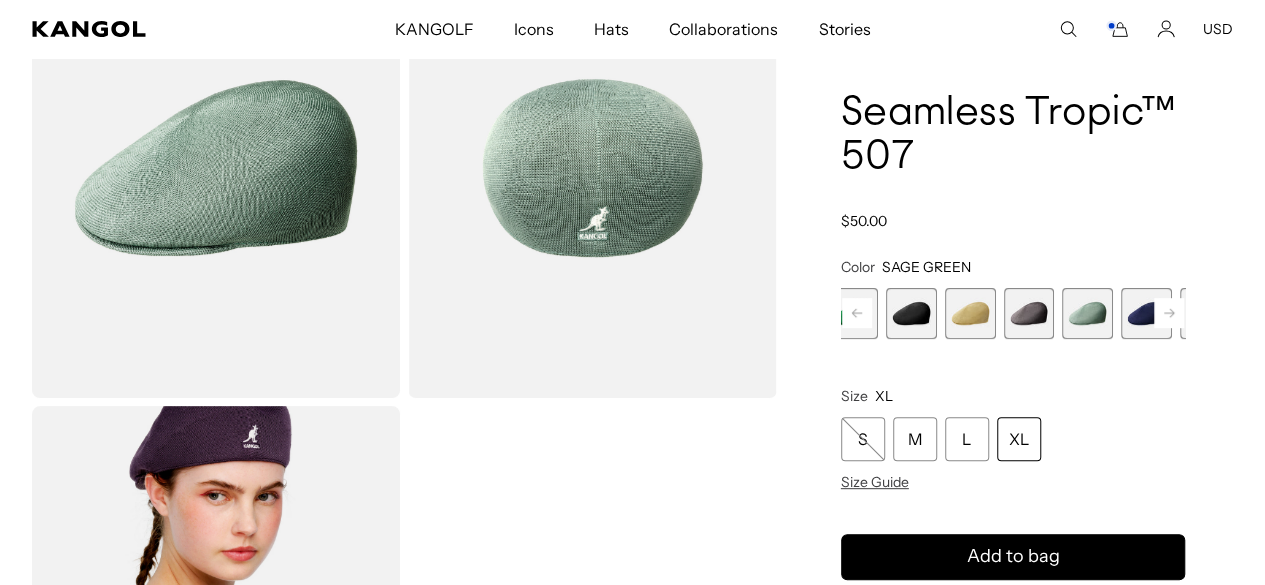 click 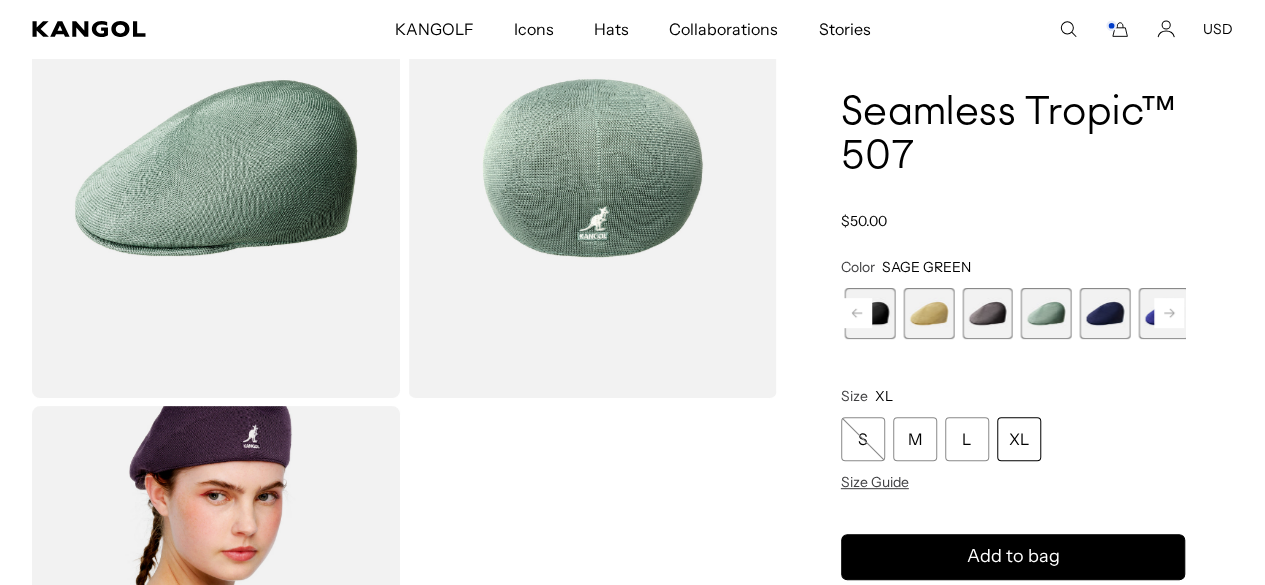 click 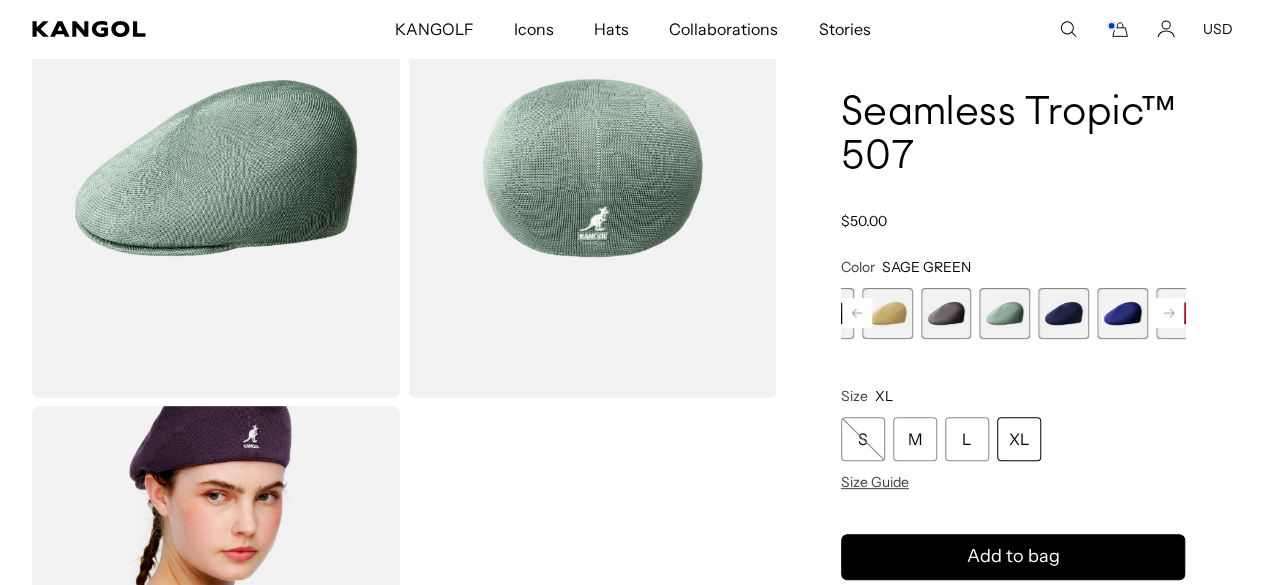 scroll, scrollTop: 0, scrollLeft: 0, axis: both 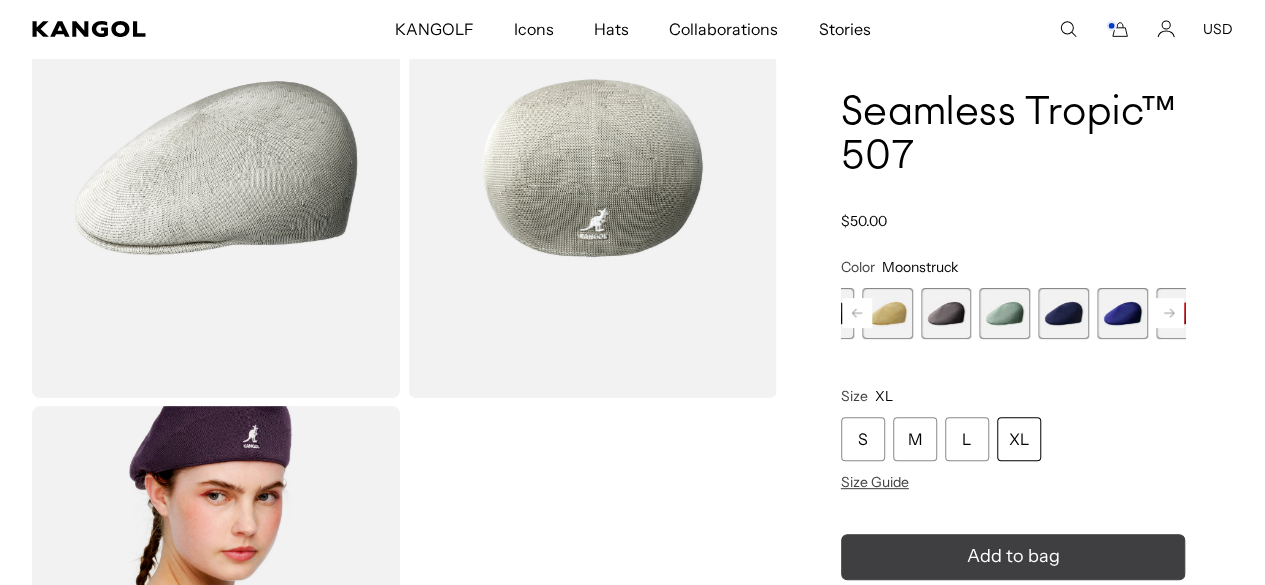 click on "Add to bag" at bounding box center [1012, 556] 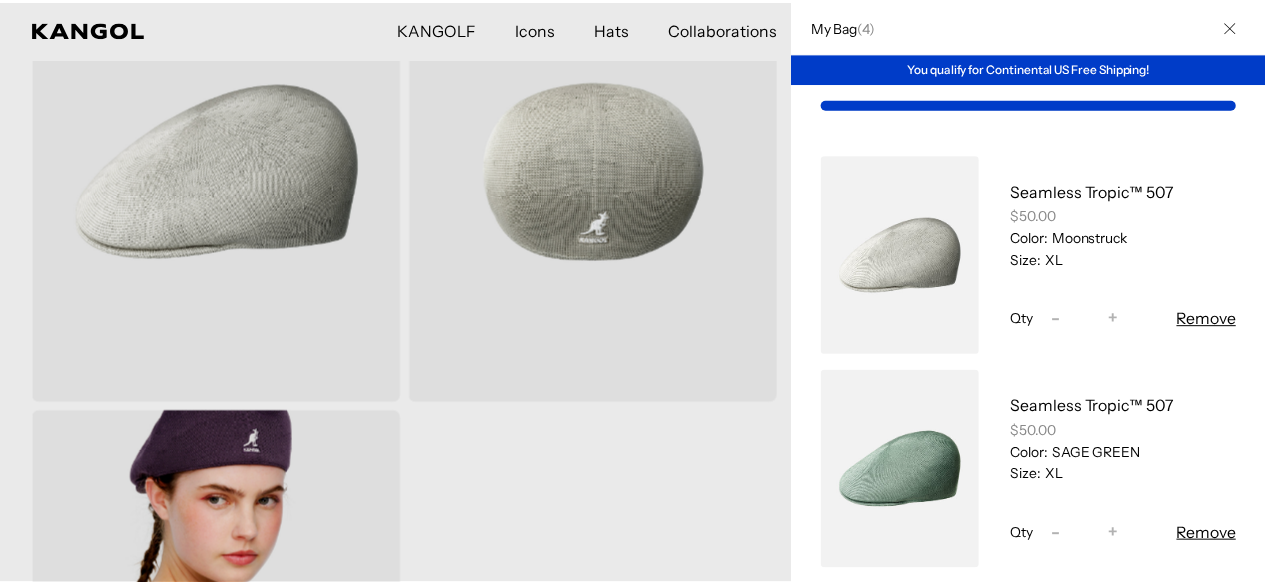 scroll, scrollTop: 0, scrollLeft: 0, axis: both 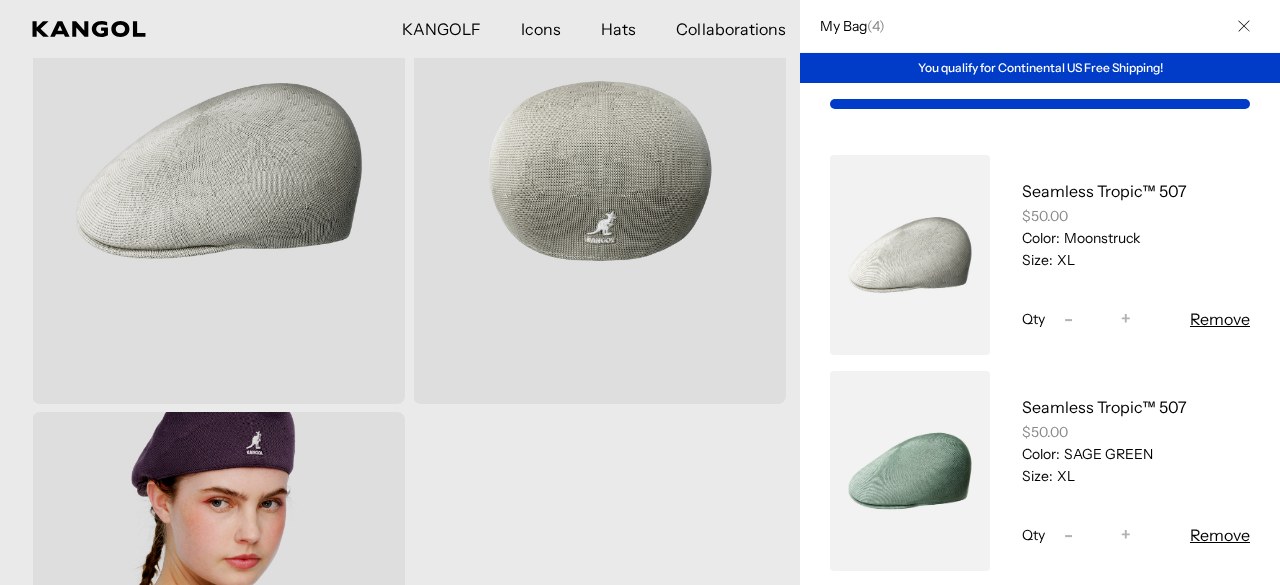 click at bounding box center [640, 292] 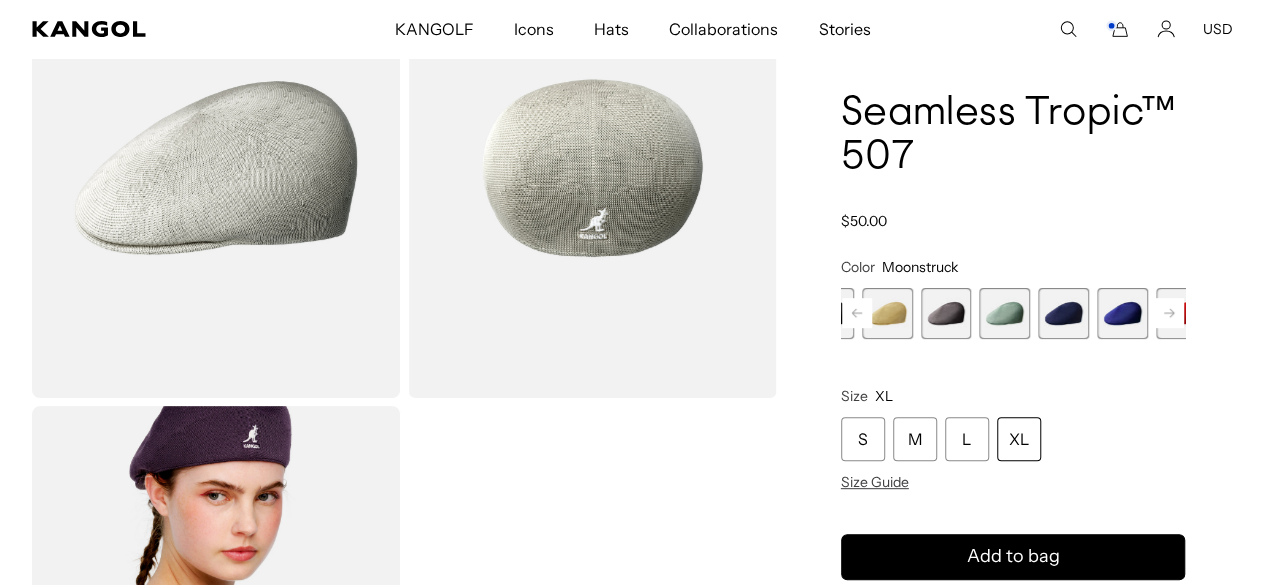 click 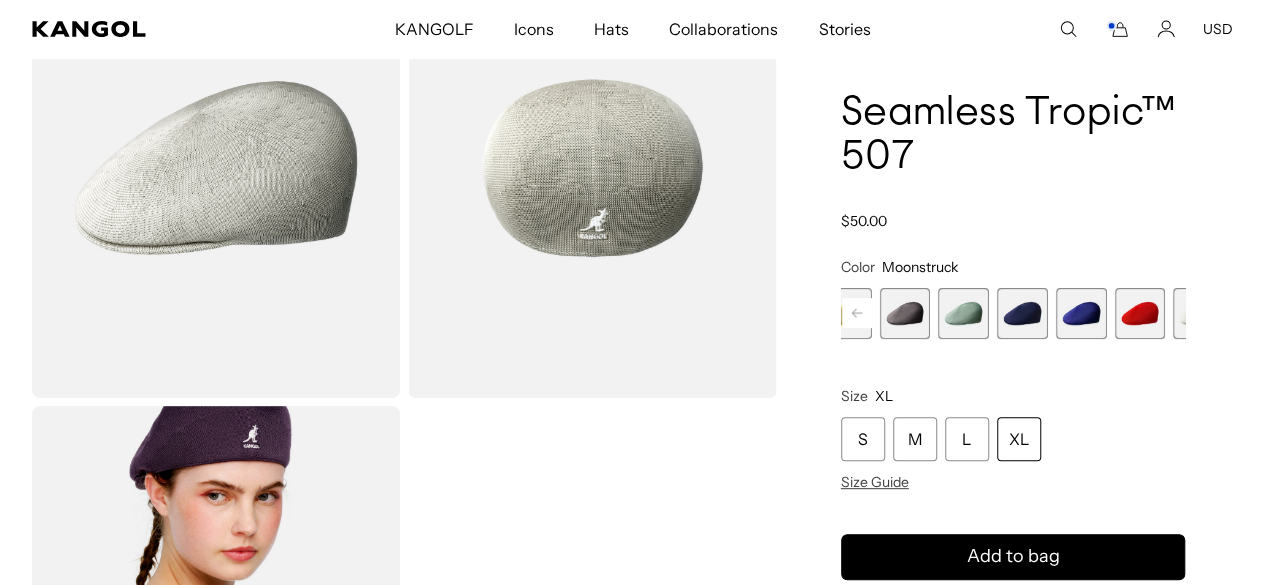 scroll, scrollTop: 0, scrollLeft: 412, axis: horizontal 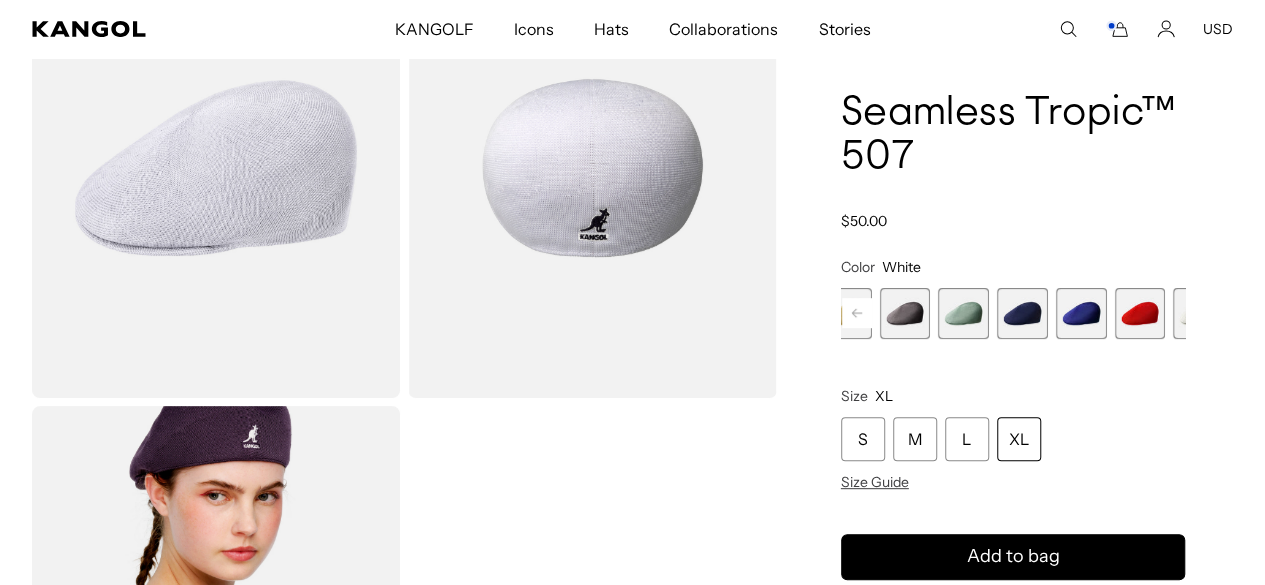 click at bounding box center [1315, 313] 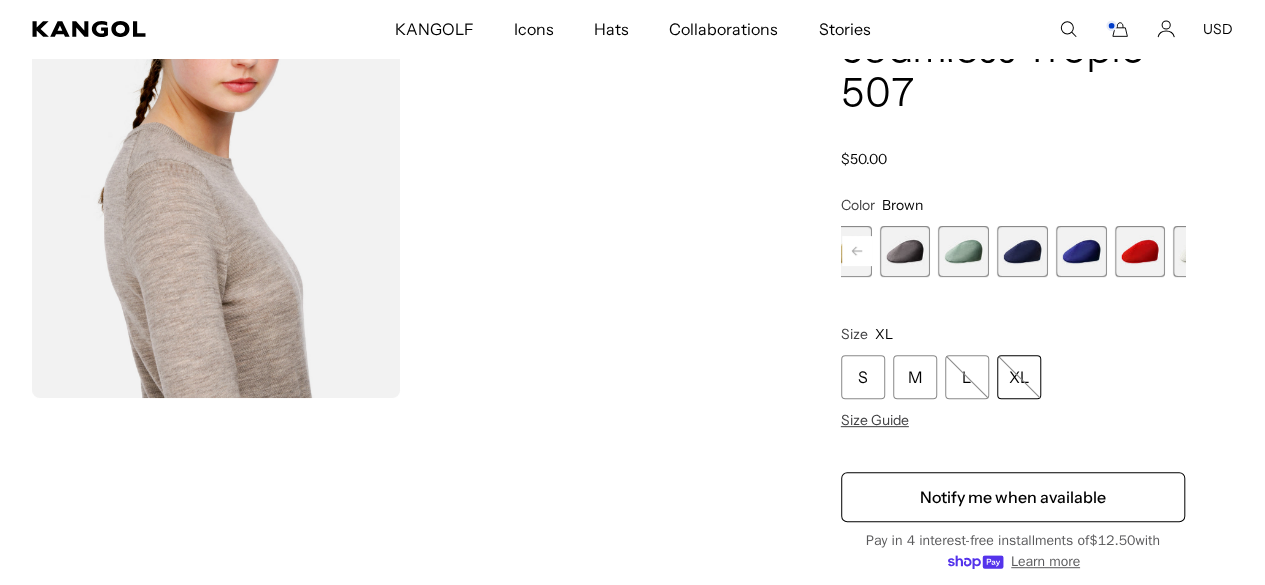 scroll, scrollTop: 0, scrollLeft: 0, axis: both 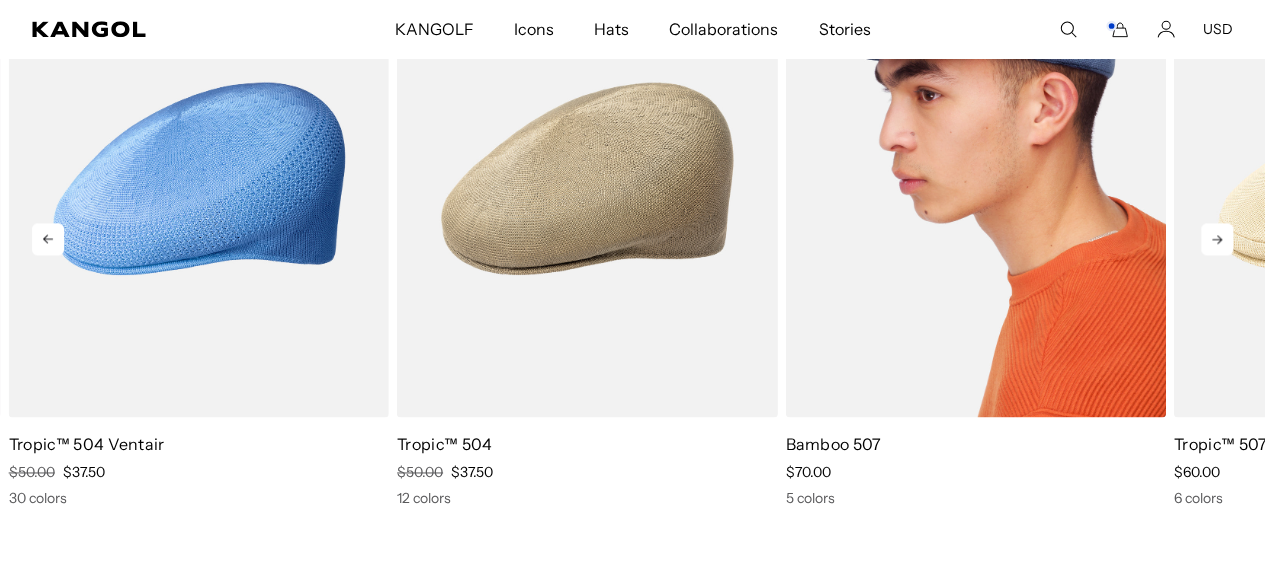click at bounding box center [975, 178] 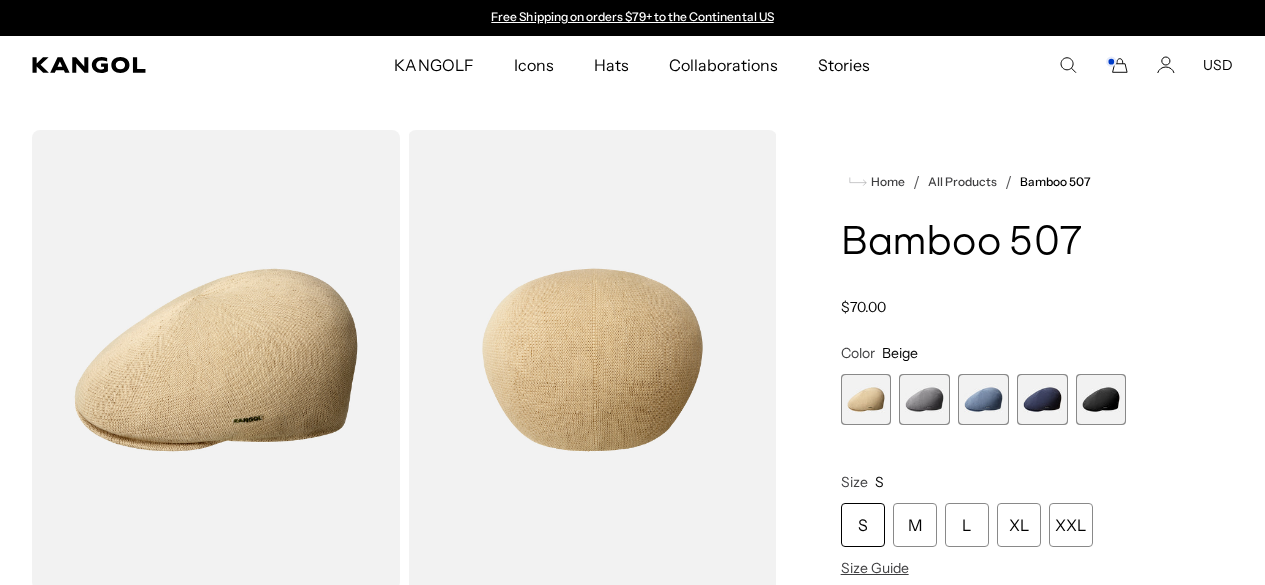 scroll, scrollTop: 0, scrollLeft: 0, axis: both 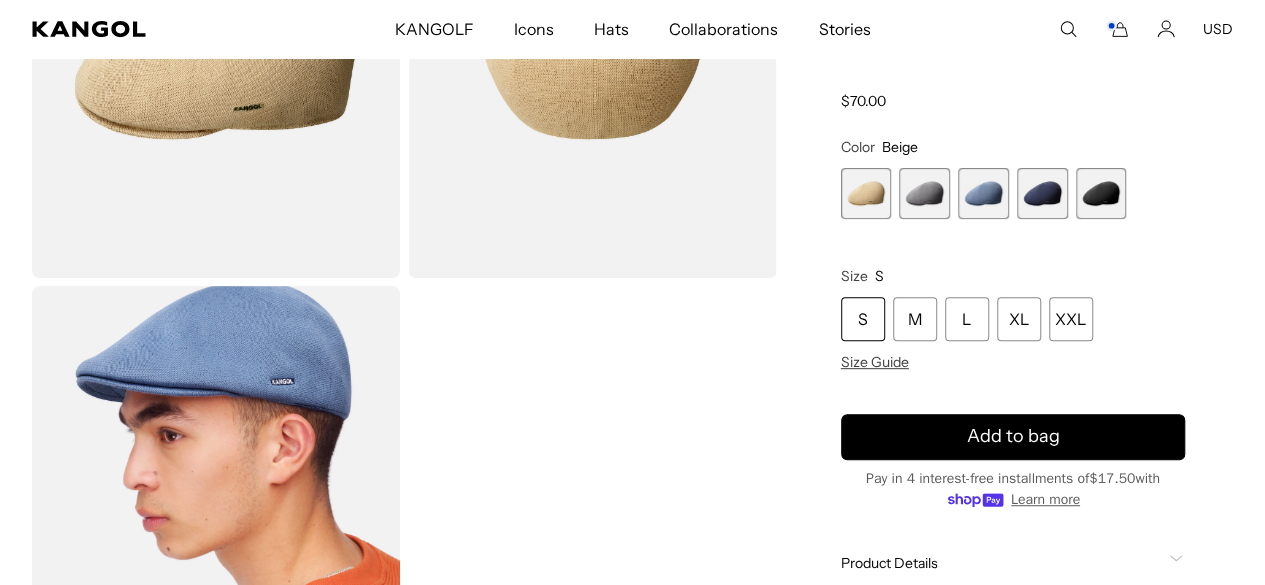 click at bounding box center (983, 193) 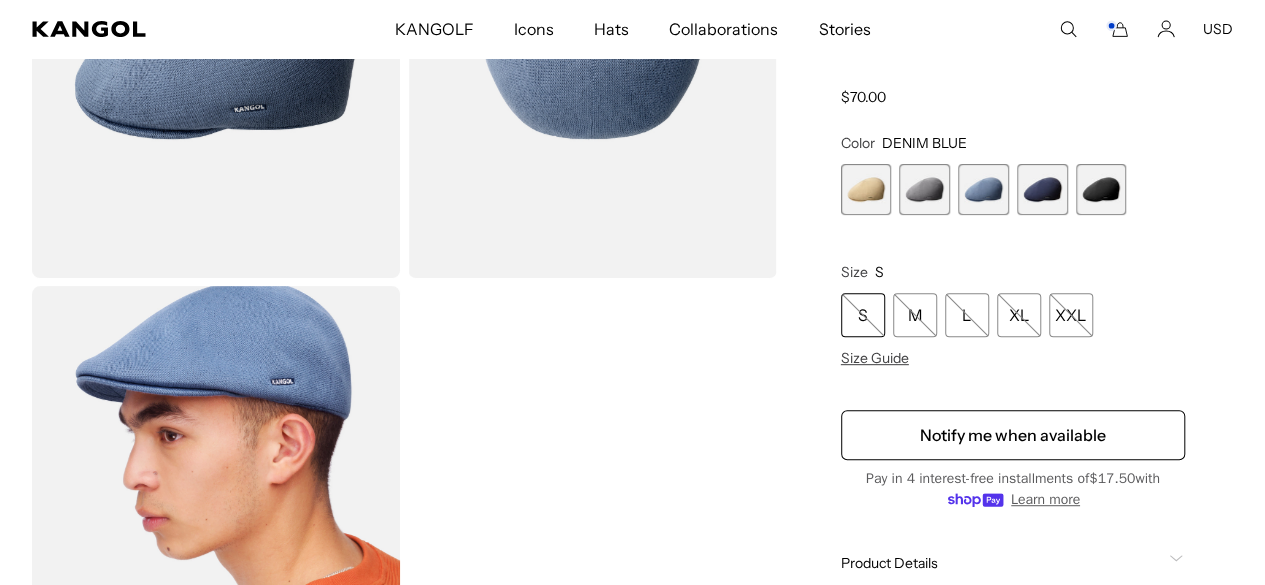 scroll, scrollTop: 0, scrollLeft: 412, axis: horizontal 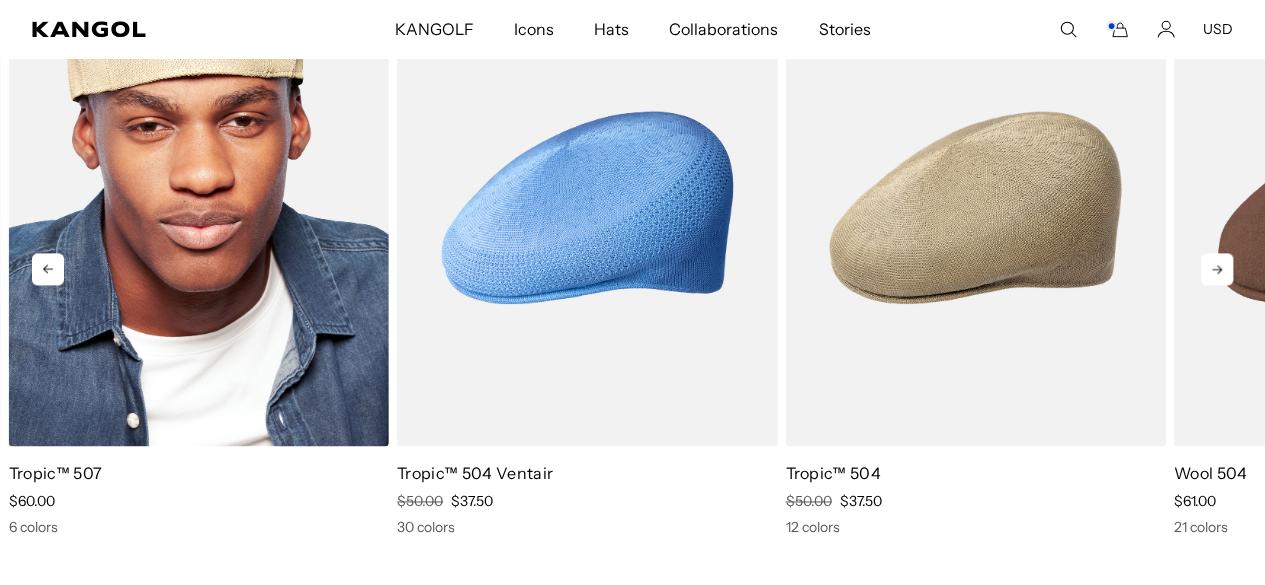 click at bounding box center (199, 207) 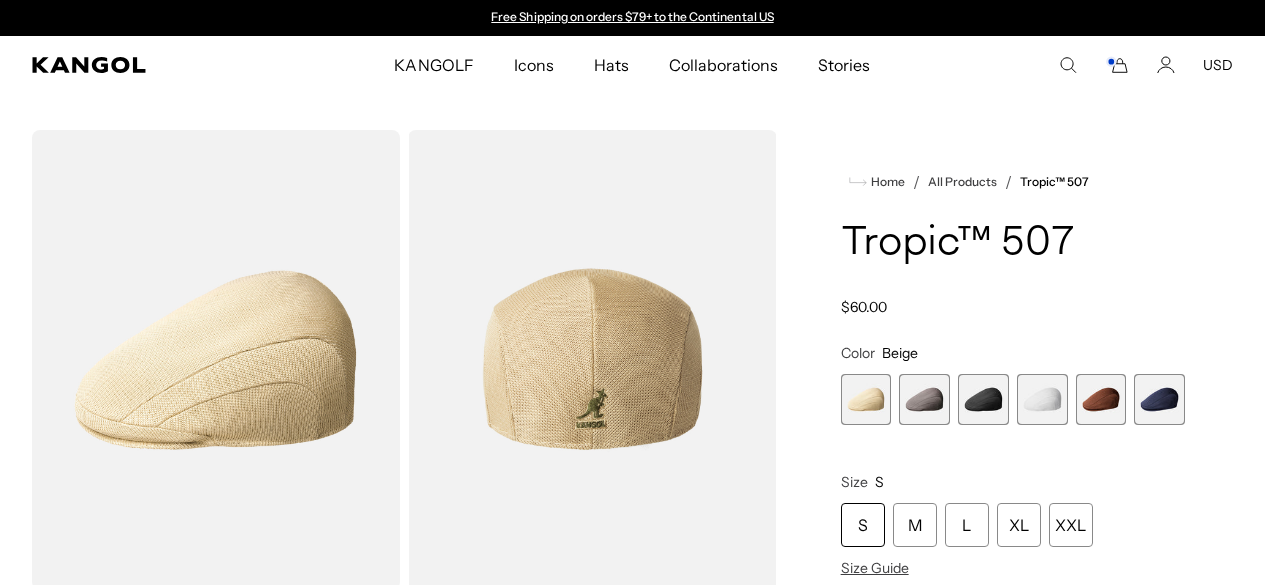 scroll, scrollTop: 0, scrollLeft: 0, axis: both 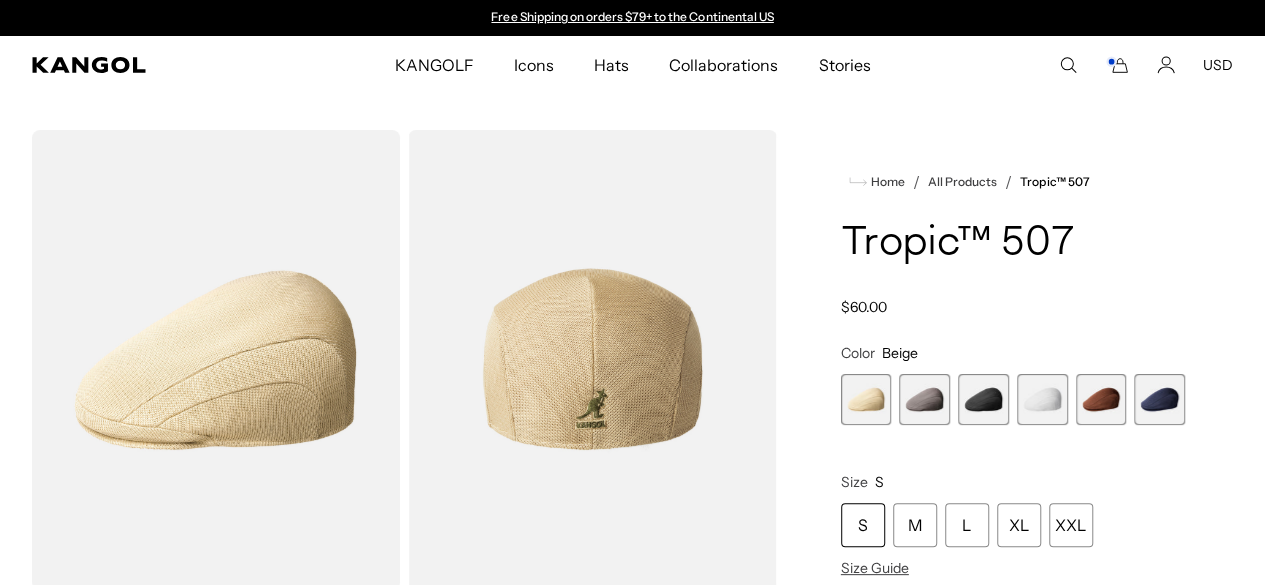 click at bounding box center [983, 399] 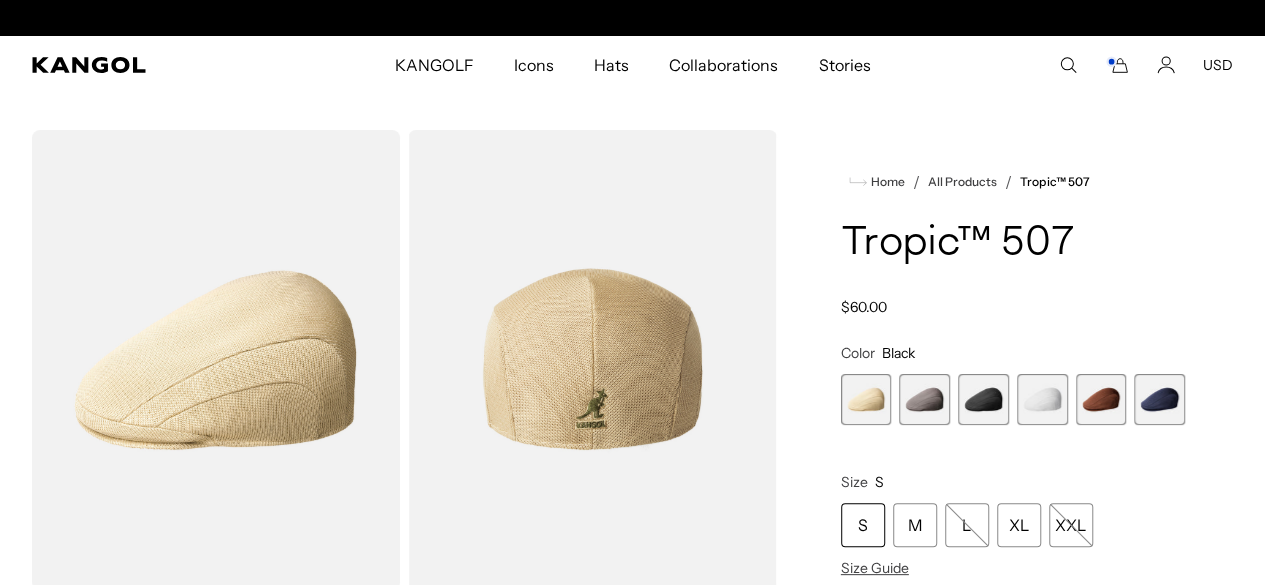 scroll, scrollTop: 0, scrollLeft: 0, axis: both 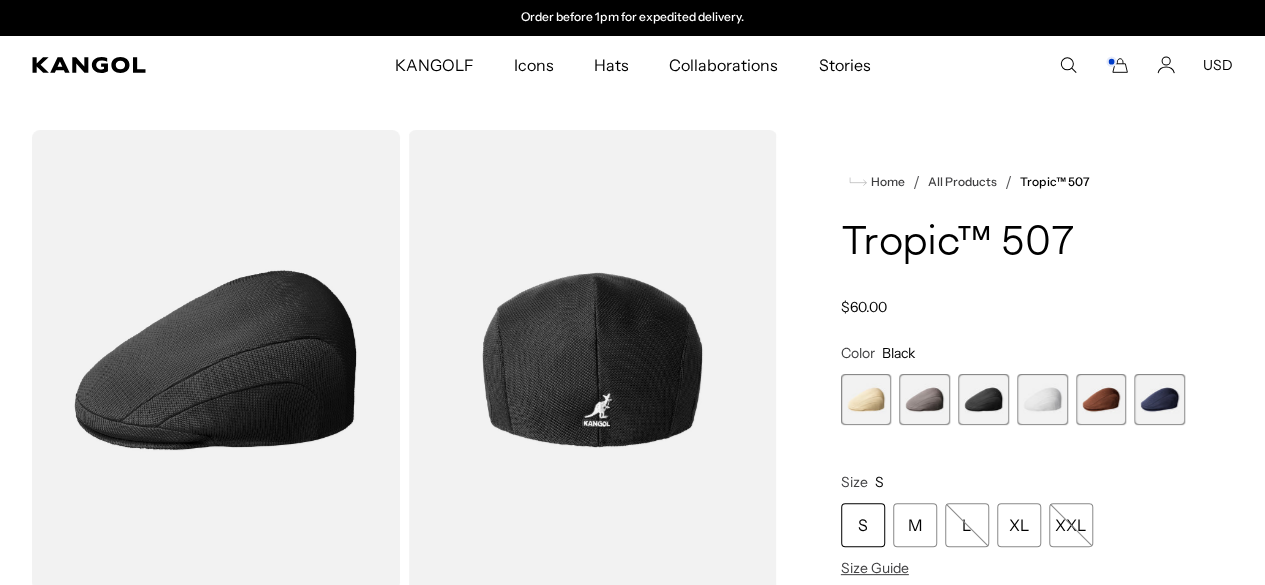 click at bounding box center [1101, 399] 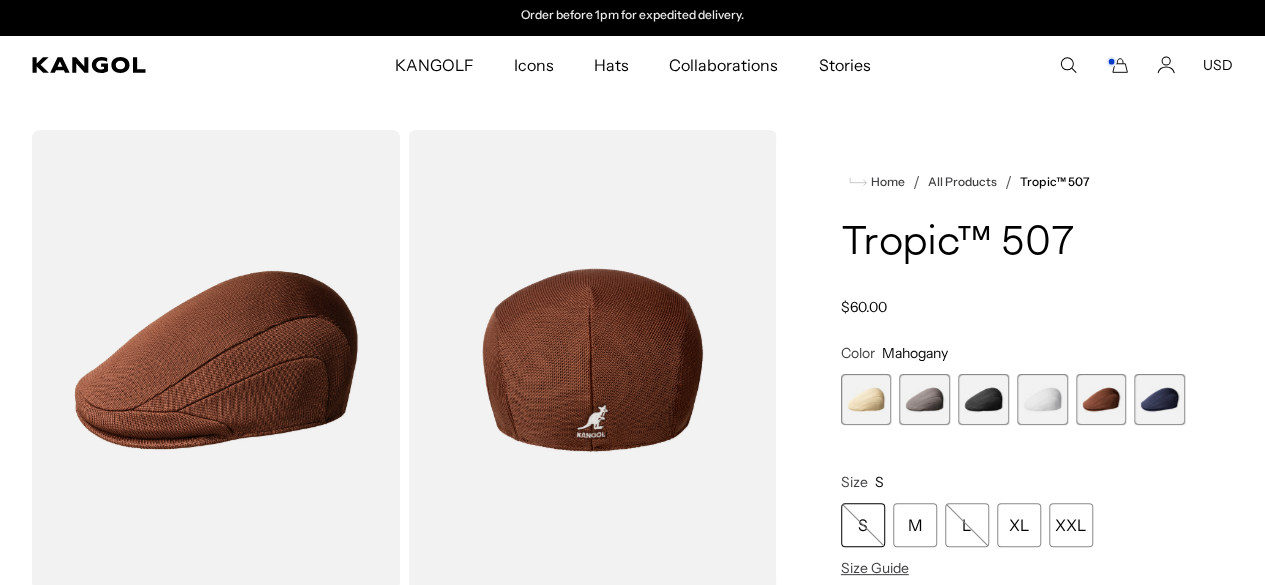 scroll, scrollTop: 0, scrollLeft: 0, axis: both 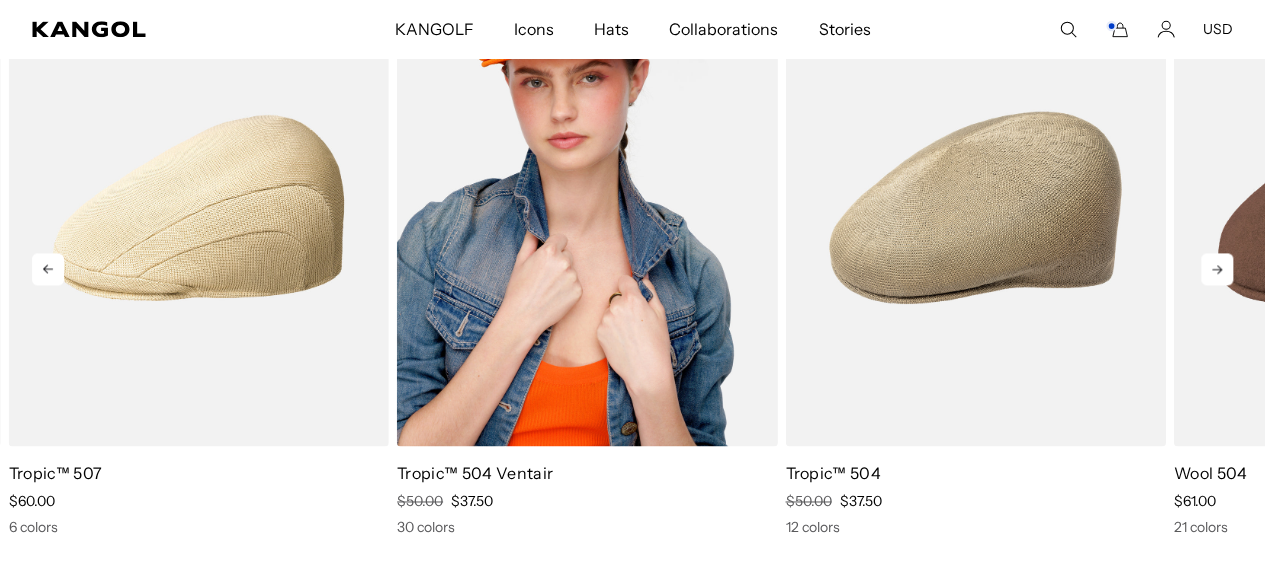click at bounding box center (587, 207) 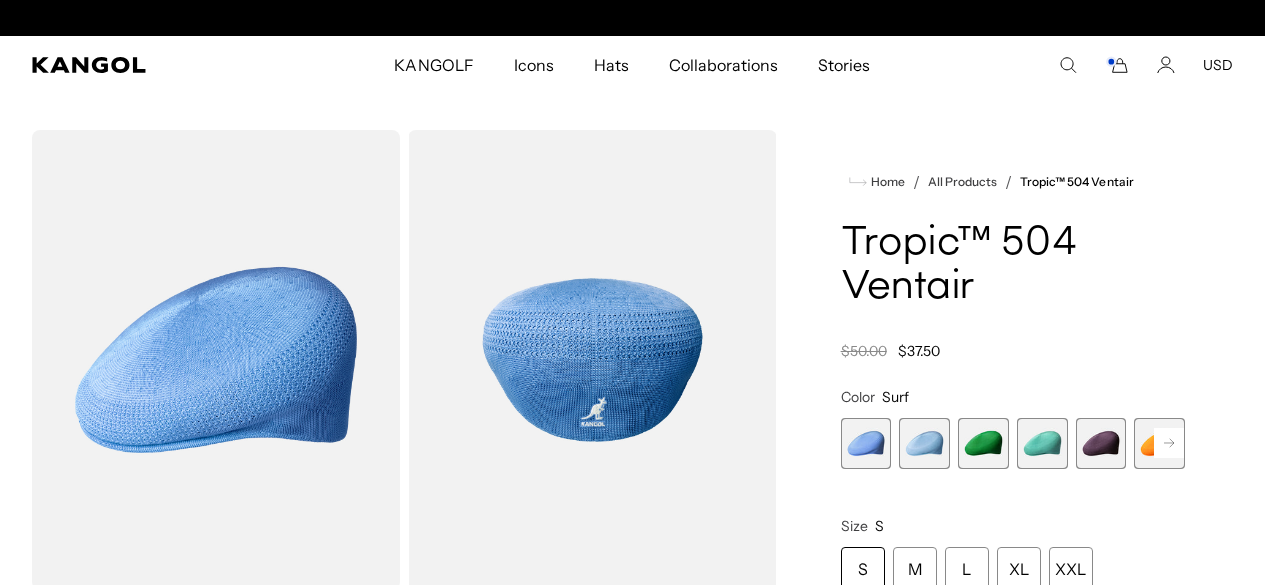 scroll, scrollTop: 0, scrollLeft: 0, axis: both 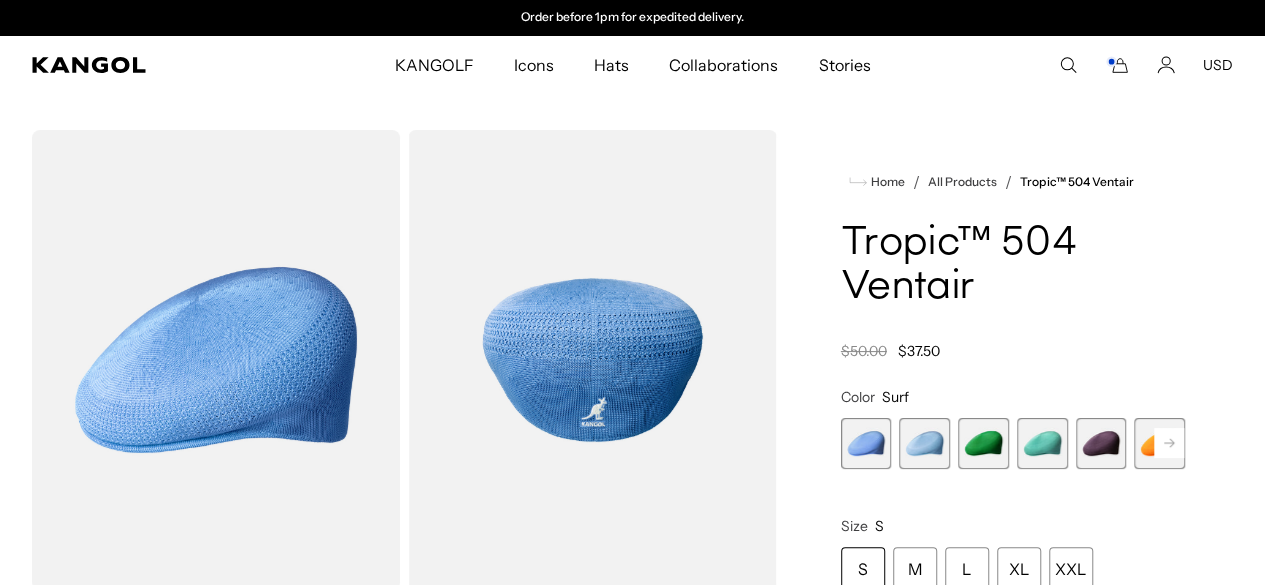 click 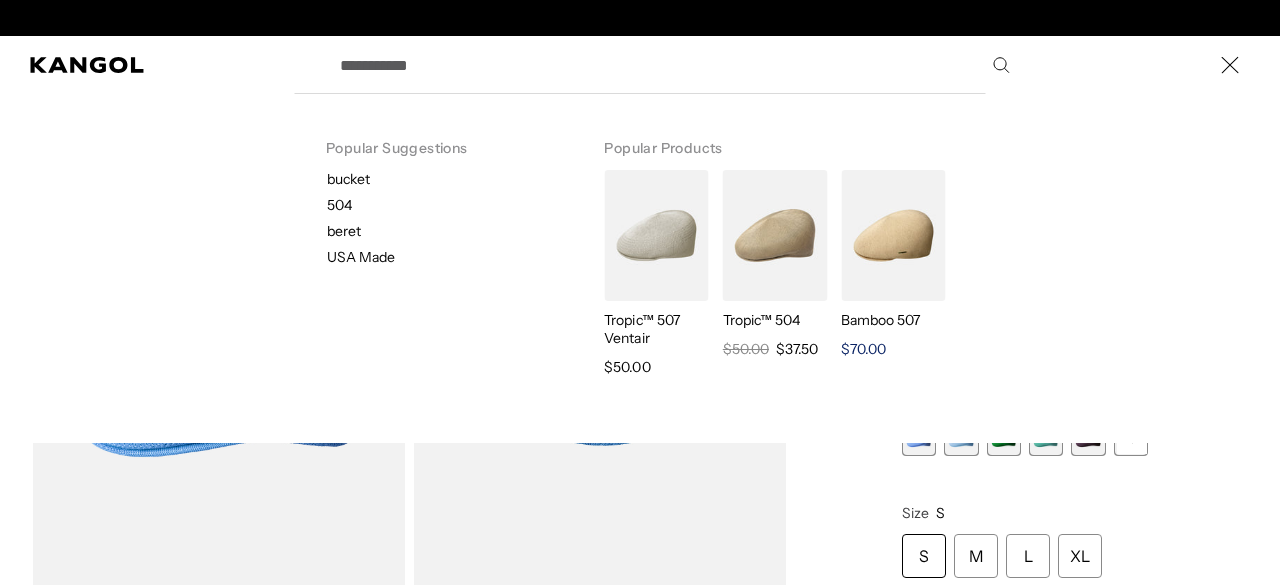 scroll, scrollTop: 0, scrollLeft: 0, axis: both 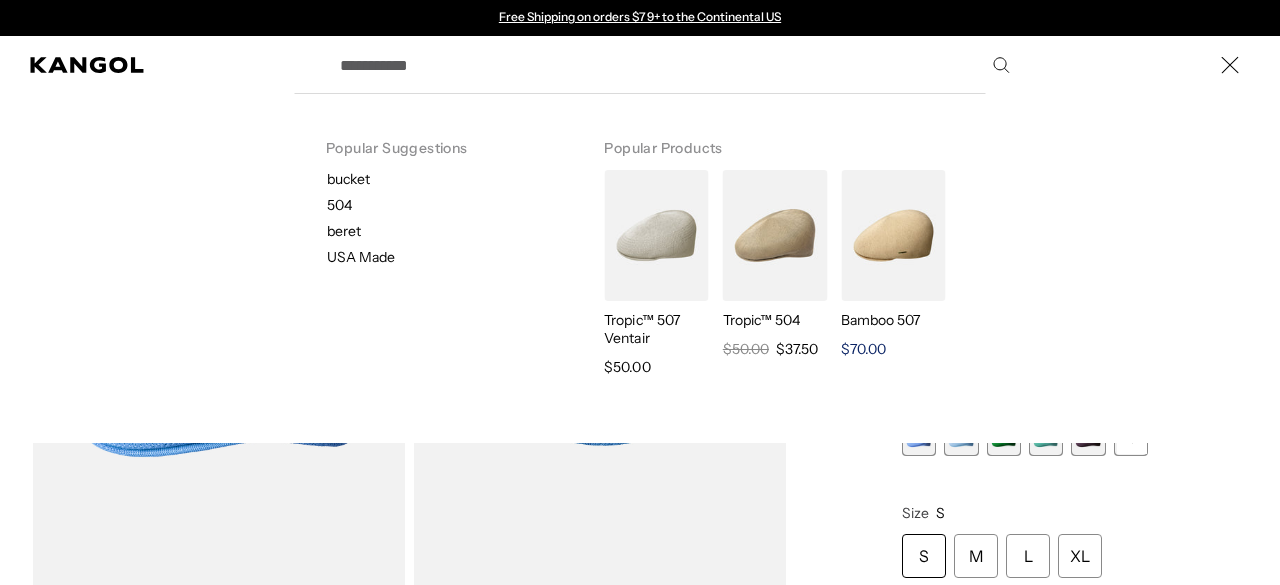 click at bounding box center (893, 235) 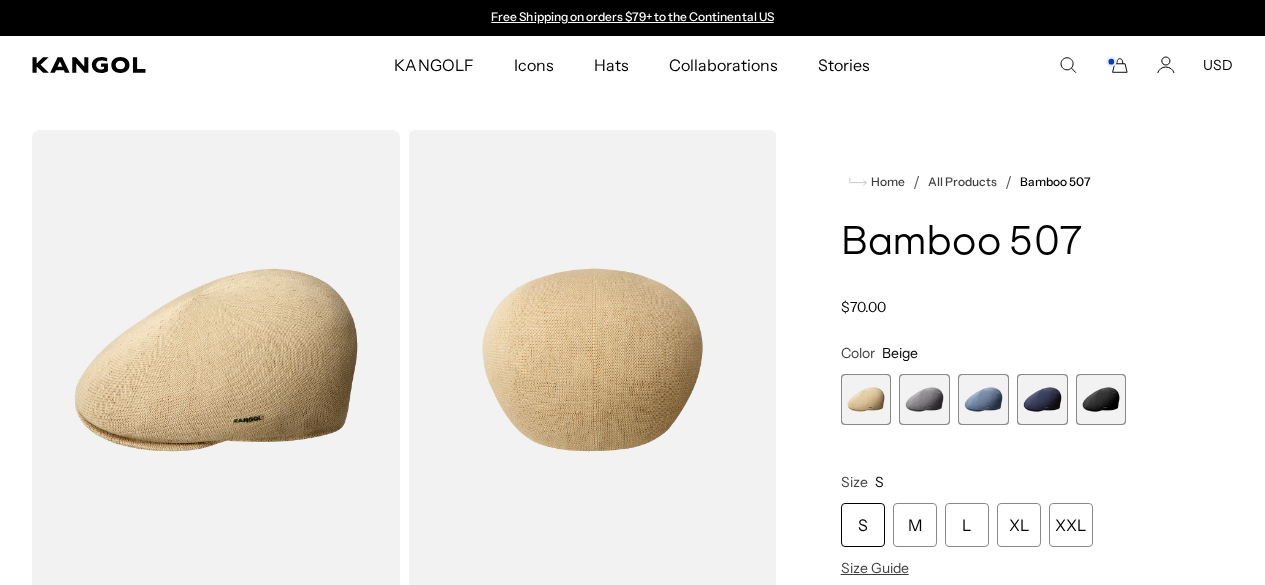 scroll, scrollTop: 0, scrollLeft: 0, axis: both 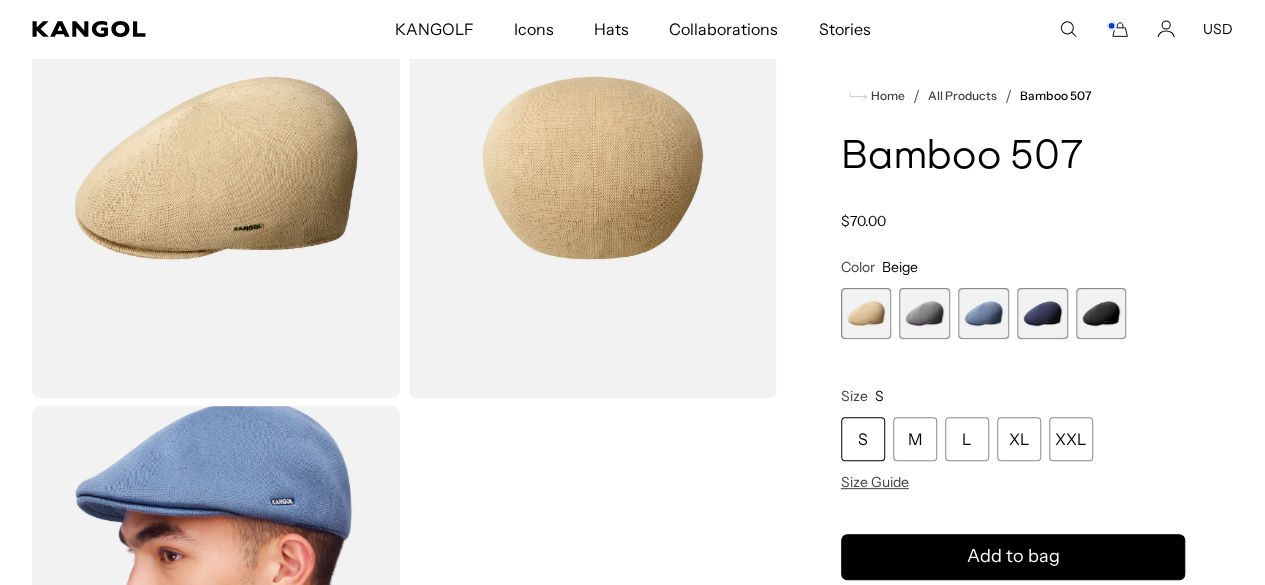 drag, startPoint x: 1275, startPoint y: 73, endPoint x: 1256, endPoint y: 103, distance: 35.510563 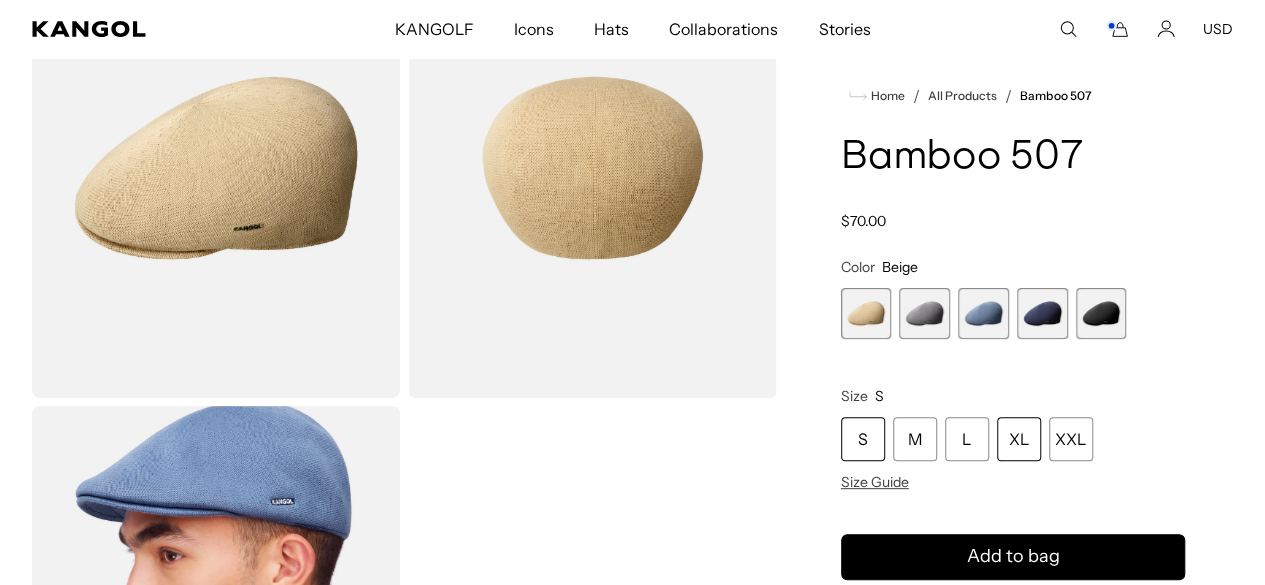 click on "XL" at bounding box center (1019, 439) 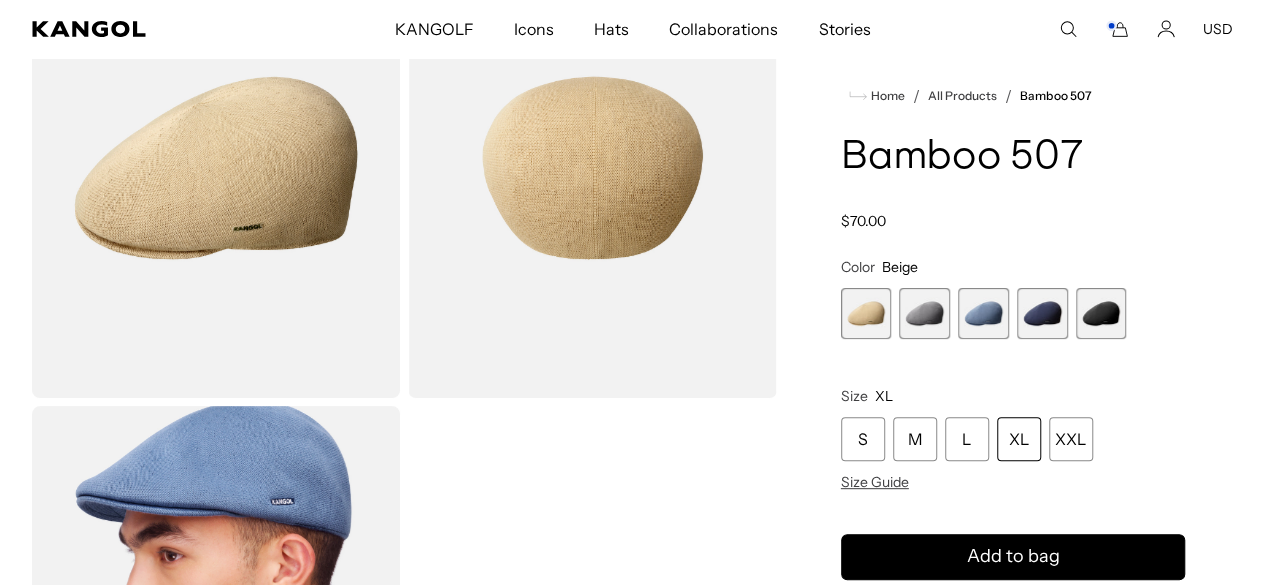 scroll, scrollTop: 0, scrollLeft: 0, axis: both 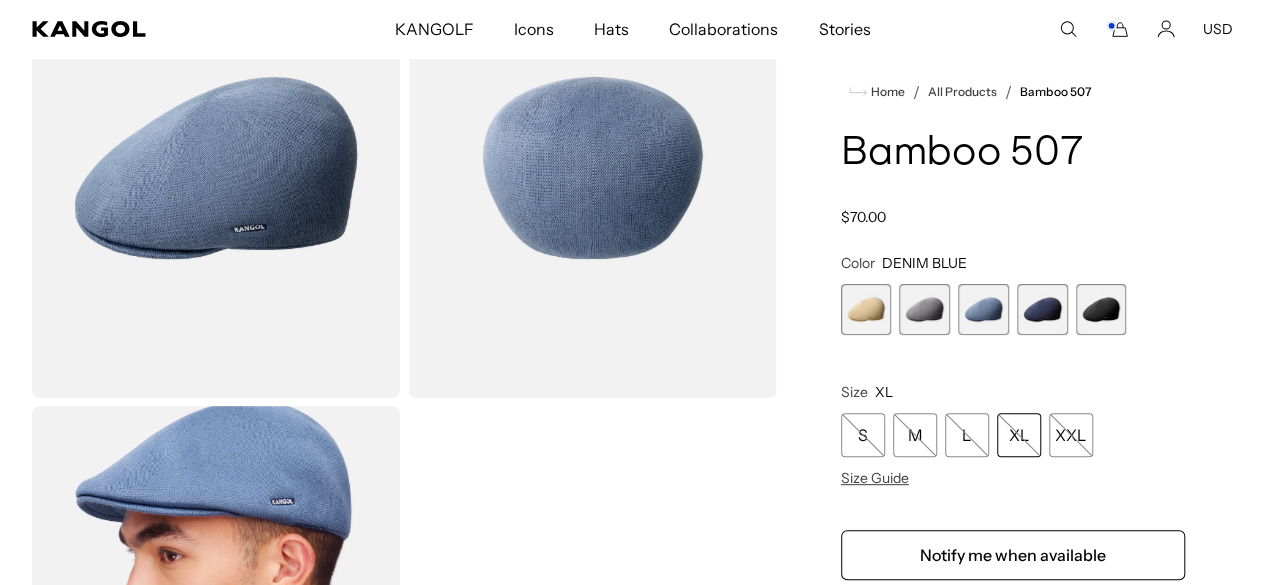 click 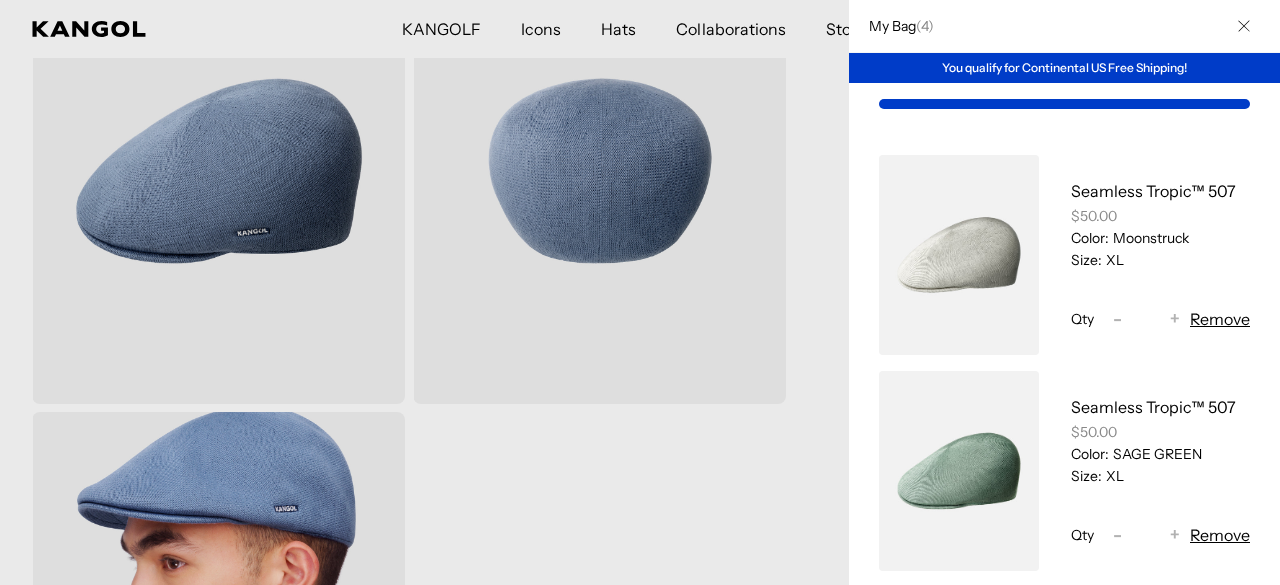 scroll, scrollTop: 0, scrollLeft: 0, axis: both 